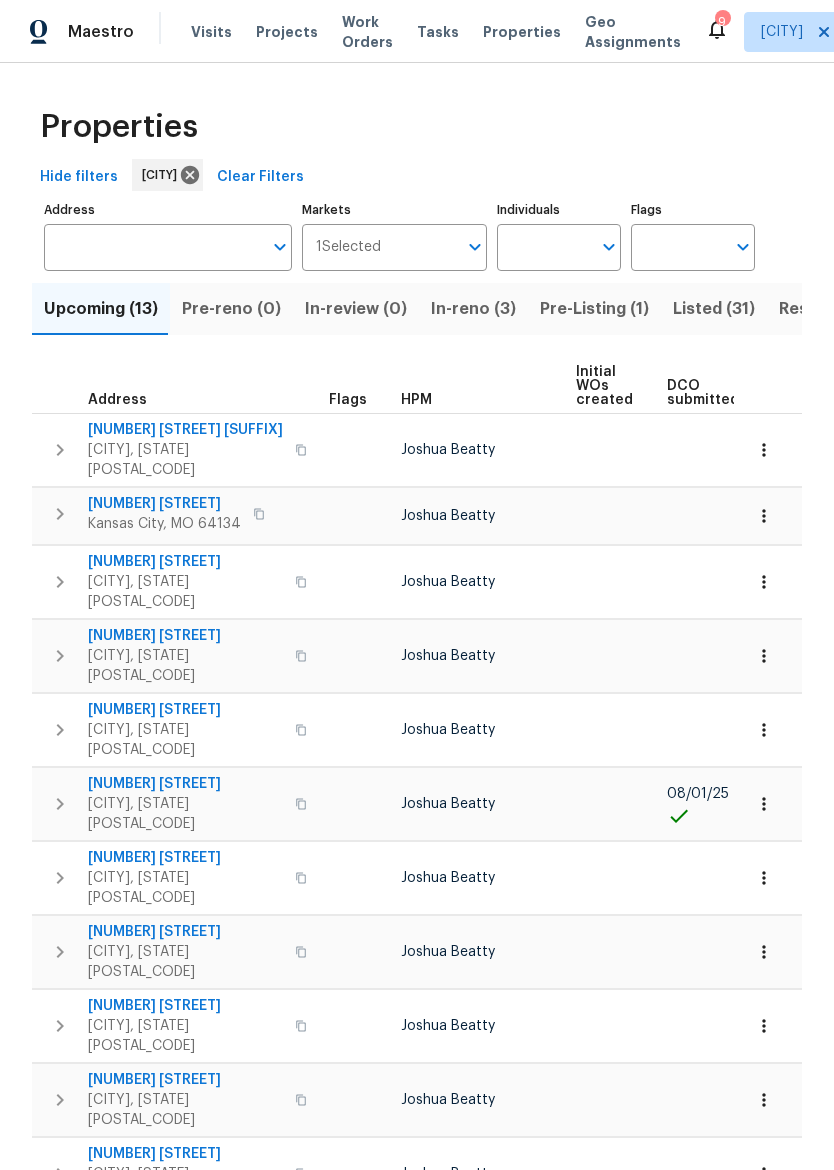 scroll, scrollTop: 0, scrollLeft: 0, axis: both 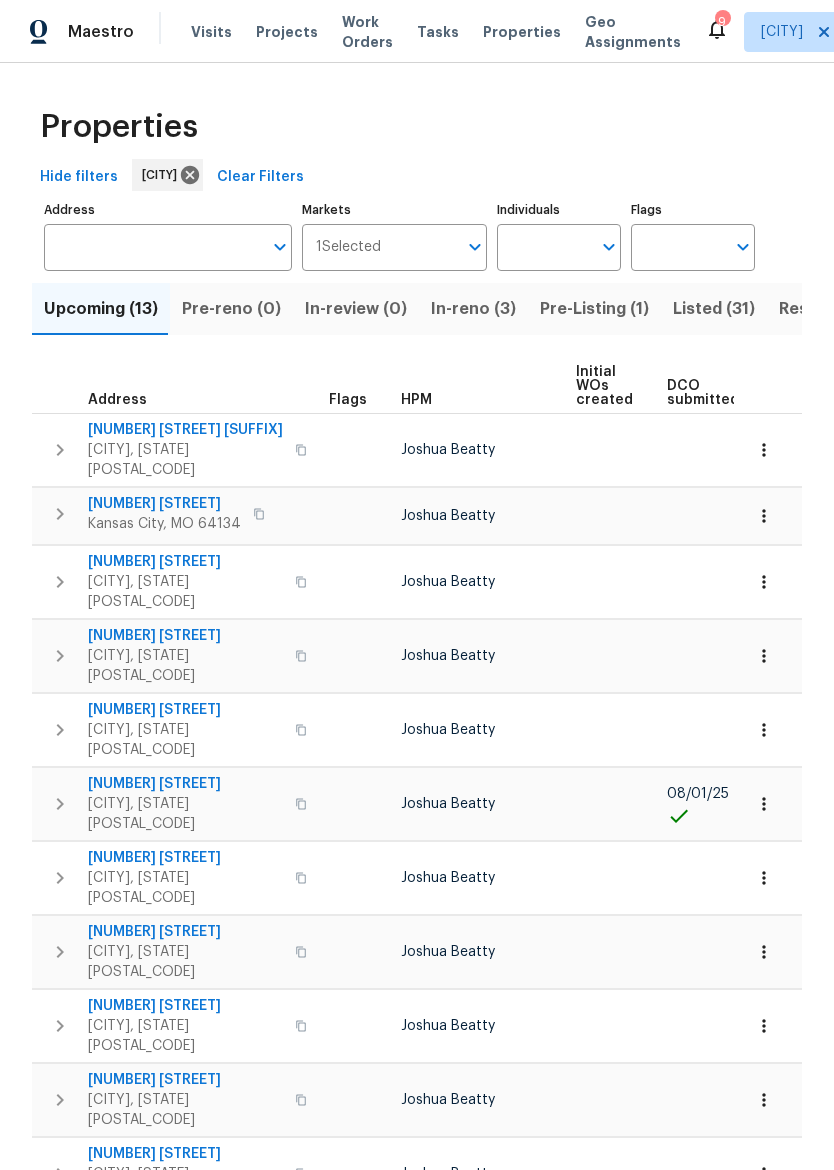 click on "Properties" at bounding box center [522, 32] 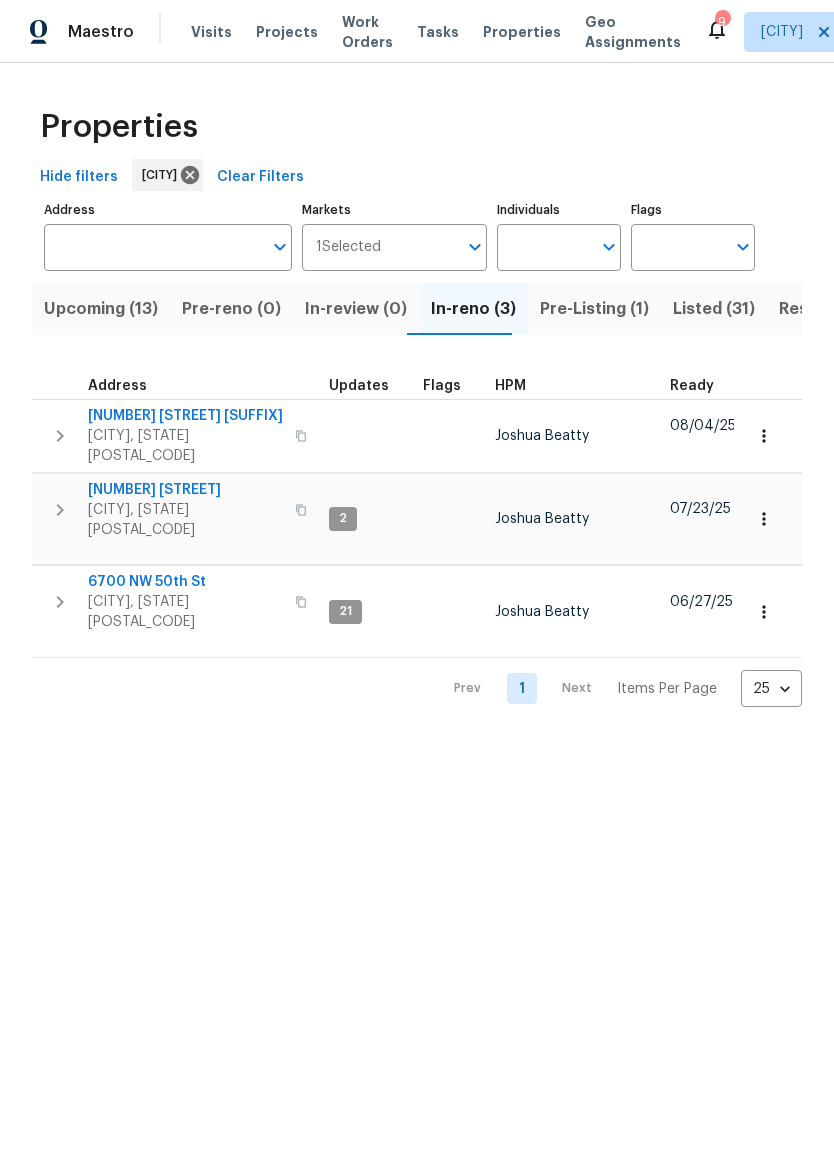 click on "6700 NW 50th St" at bounding box center (185, 582) 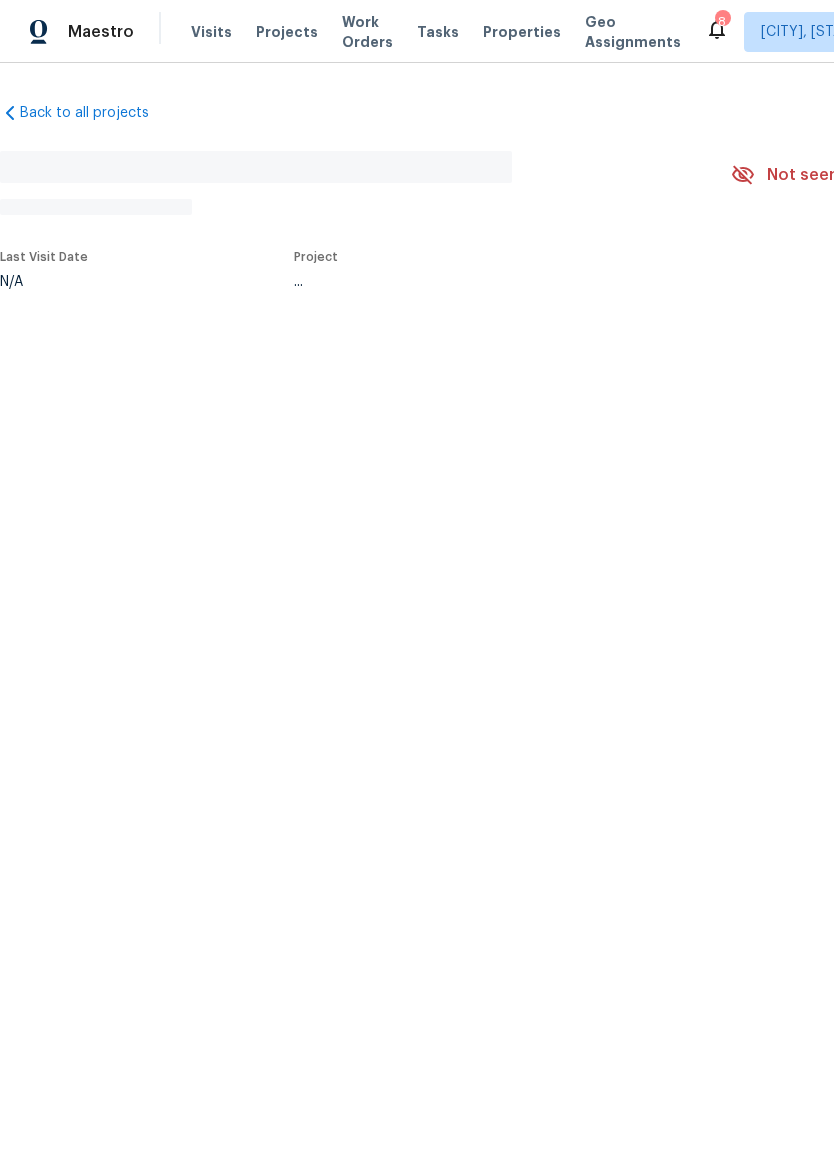 scroll, scrollTop: 0, scrollLeft: 0, axis: both 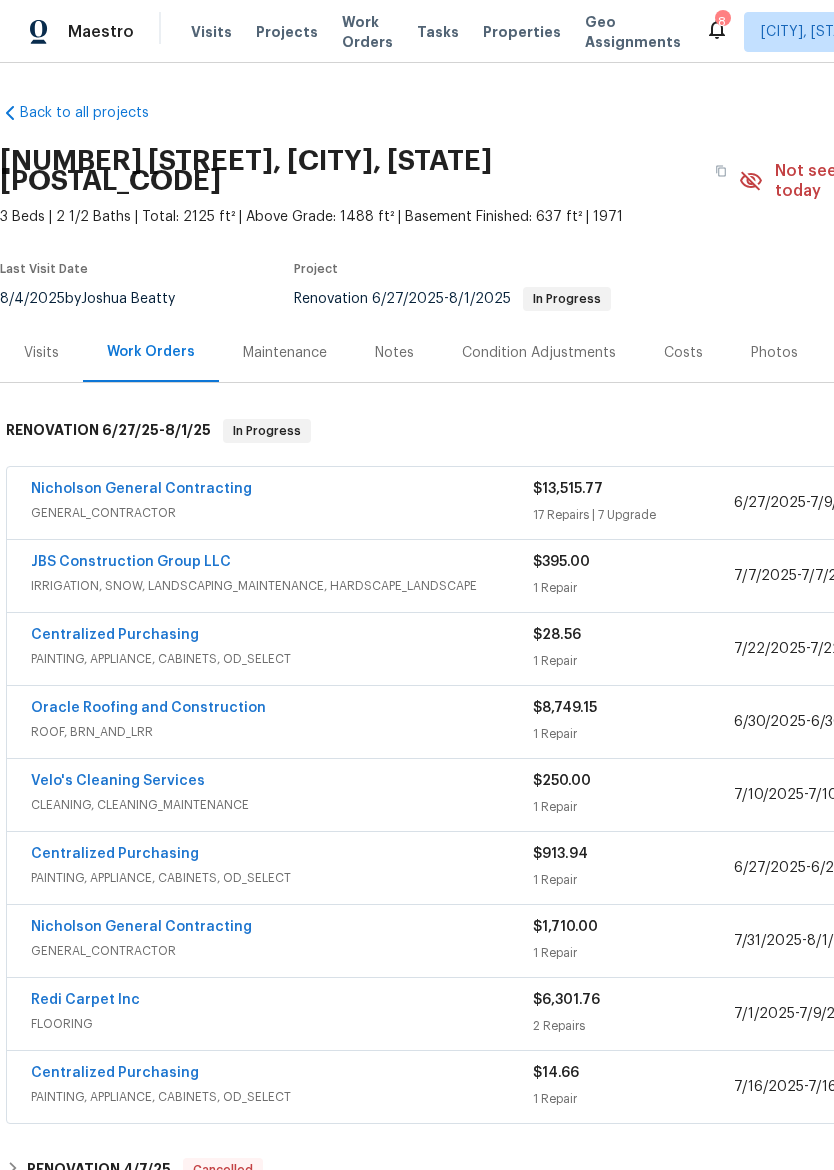 click on "Nicholson General Contracting" at bounding box center [282, 491] 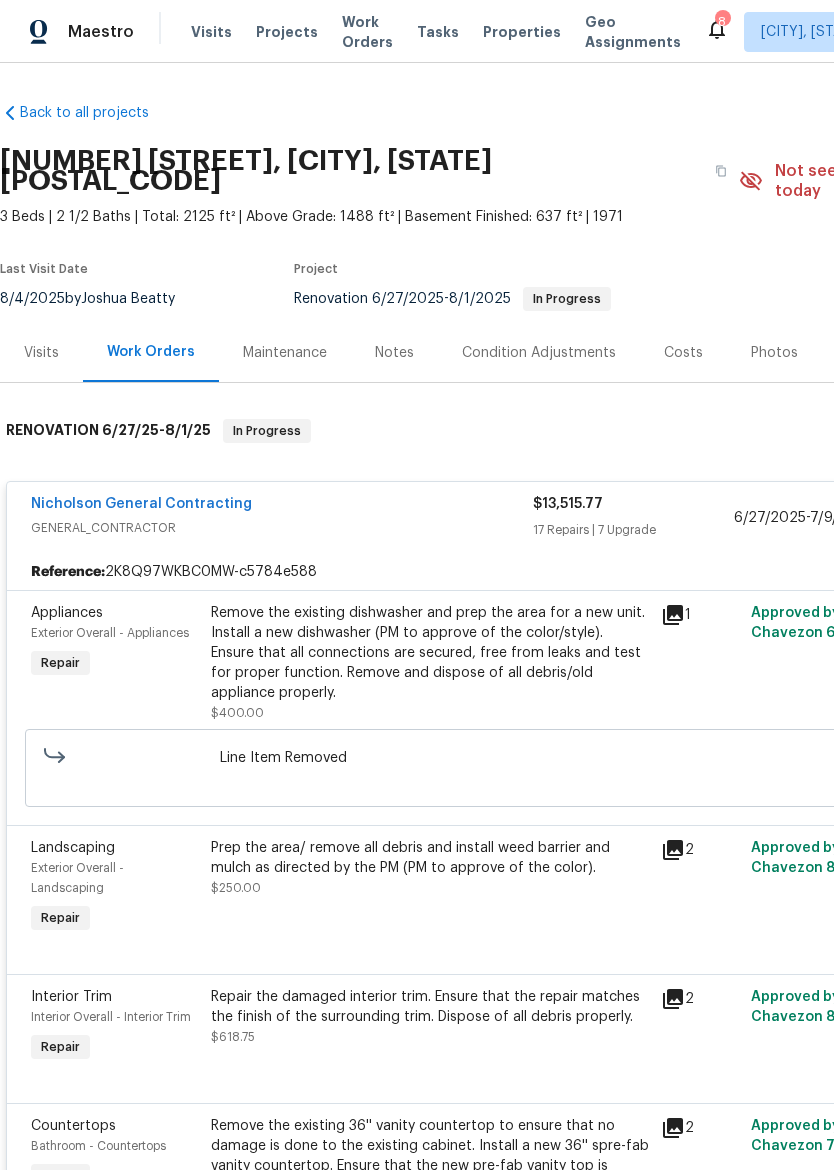 click on "Remove the existing dishwasher and prep the area for a new unit. Install a new dishwasher (PM to approve of the color/style). Ensure that all connections are secured, free from leaks and test for proper function. Remove and dispose of all debris/old appliance properly." at bounding box center [430, 653] 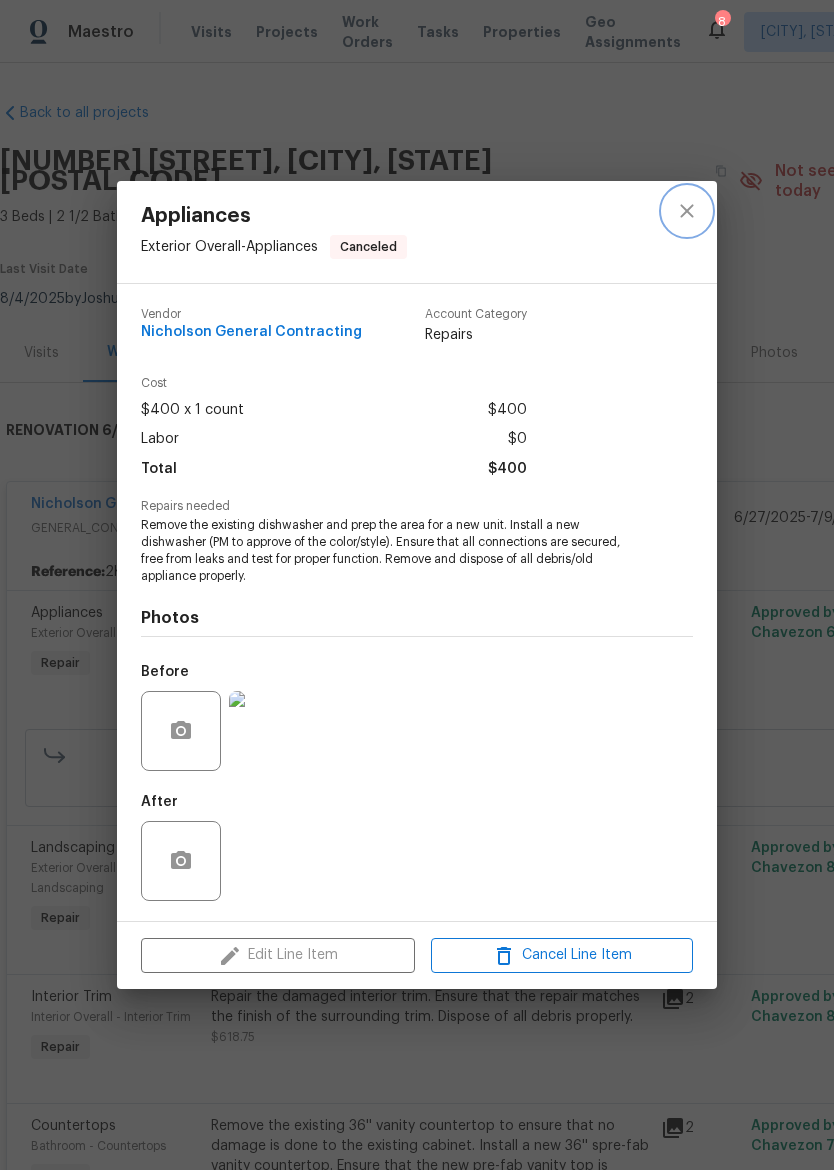 click 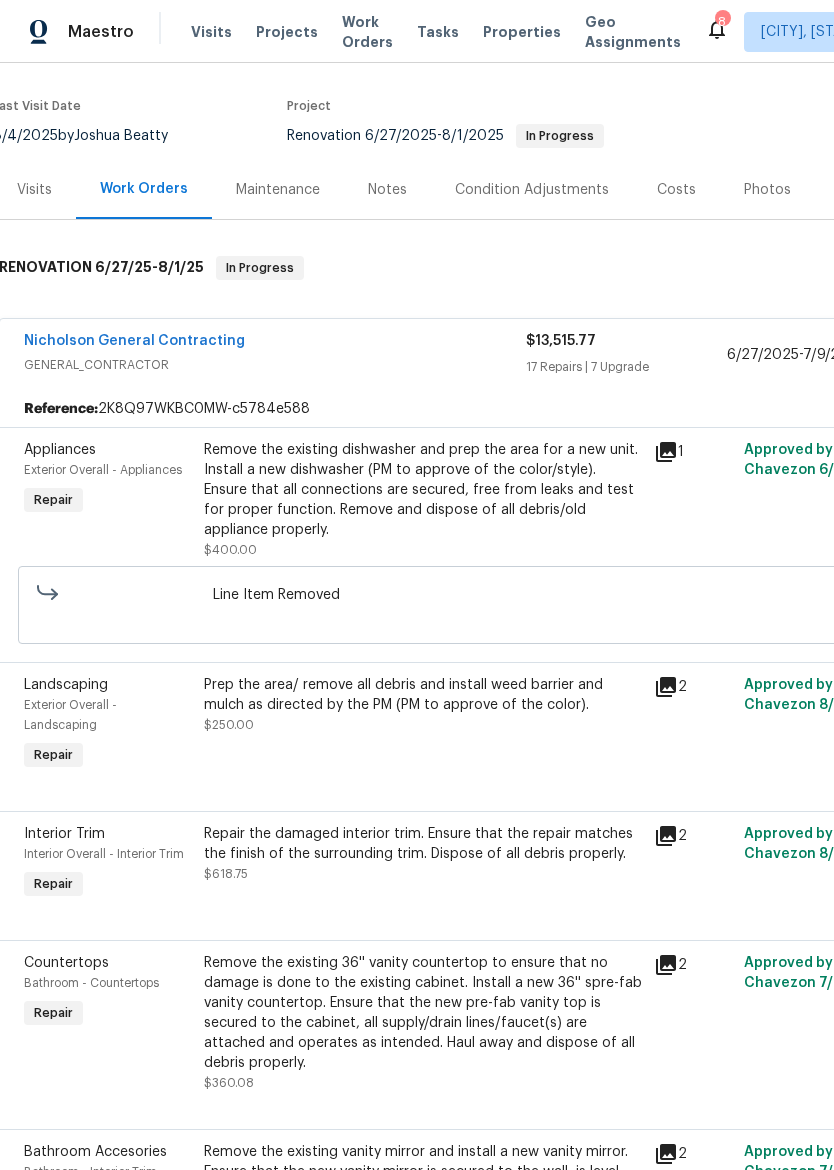 scroll, scrollTop: 165, scrollLeft: 7, axis: both 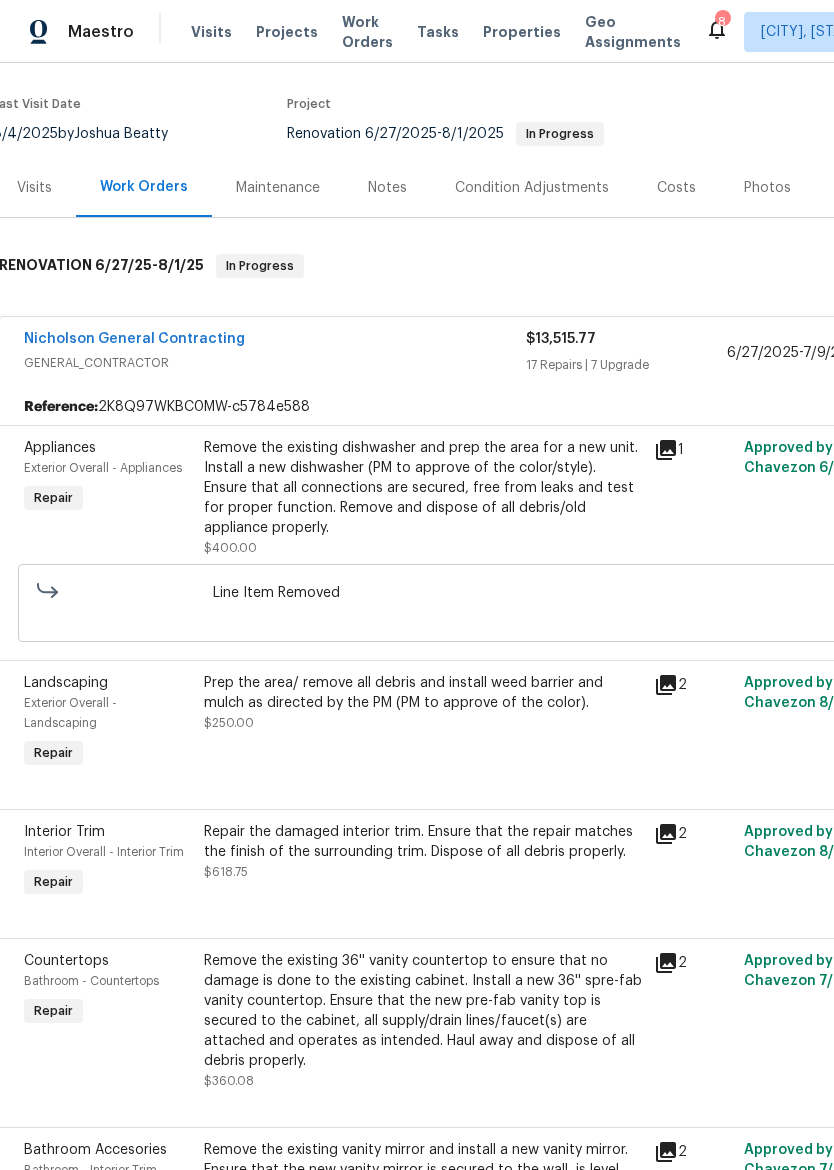 click on "Prep the area/ remove all debris and install weed barrier and mulch as directed by the PM (PM to approve of the color). $250.00" at bounding box center [423, 703] 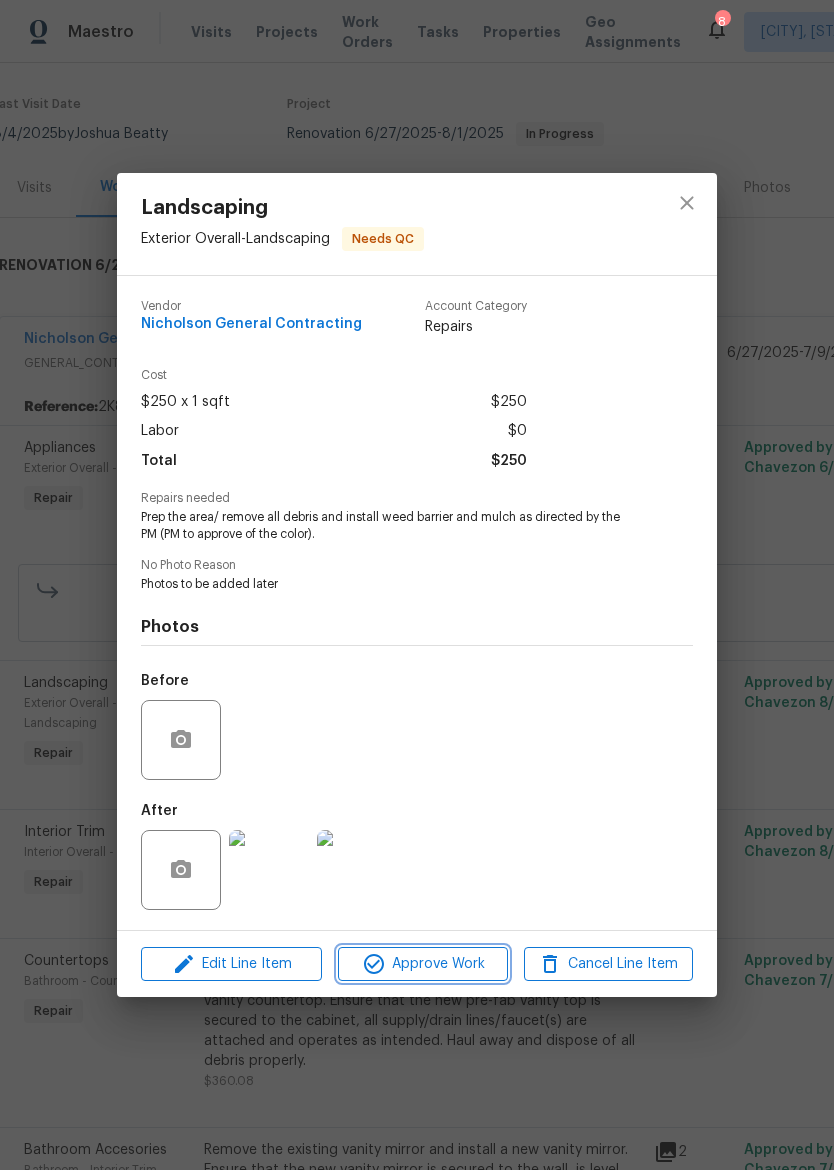 click on "Approve Work" at bounding box center [422, 964] 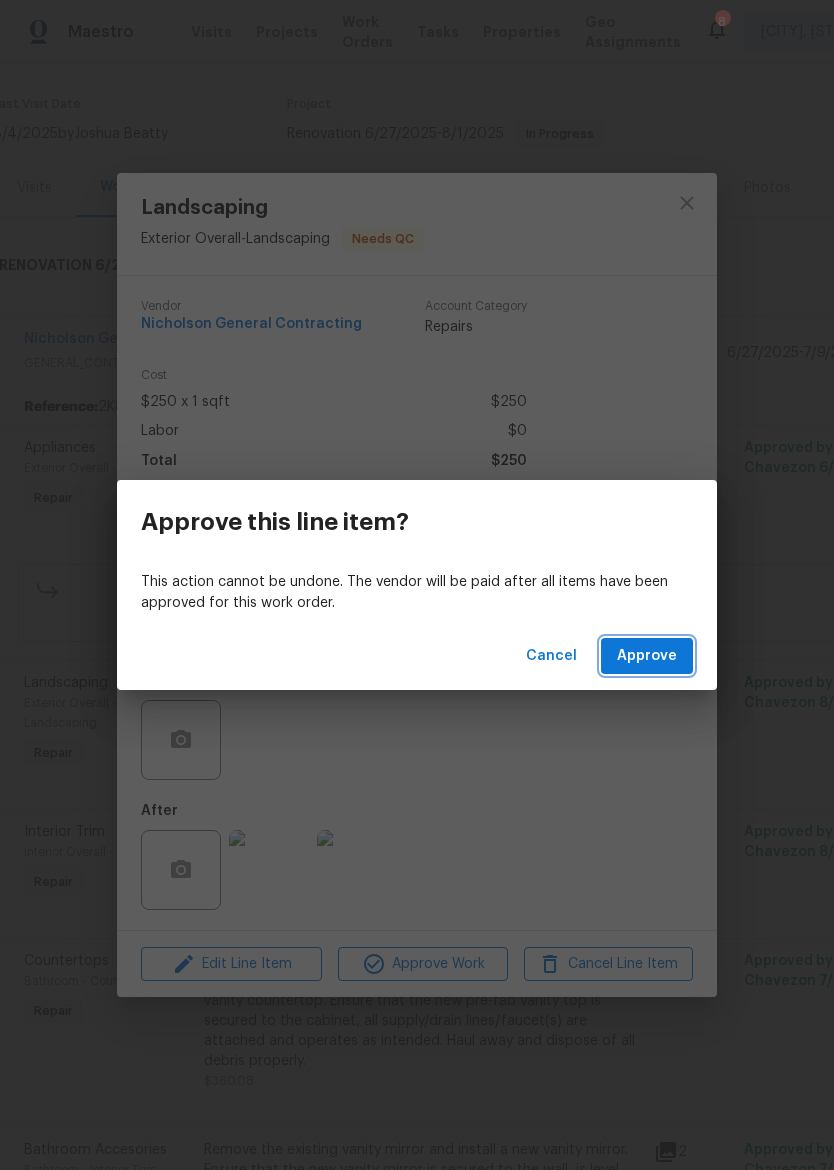 click on "Approve" at bounding box center [647, 656] 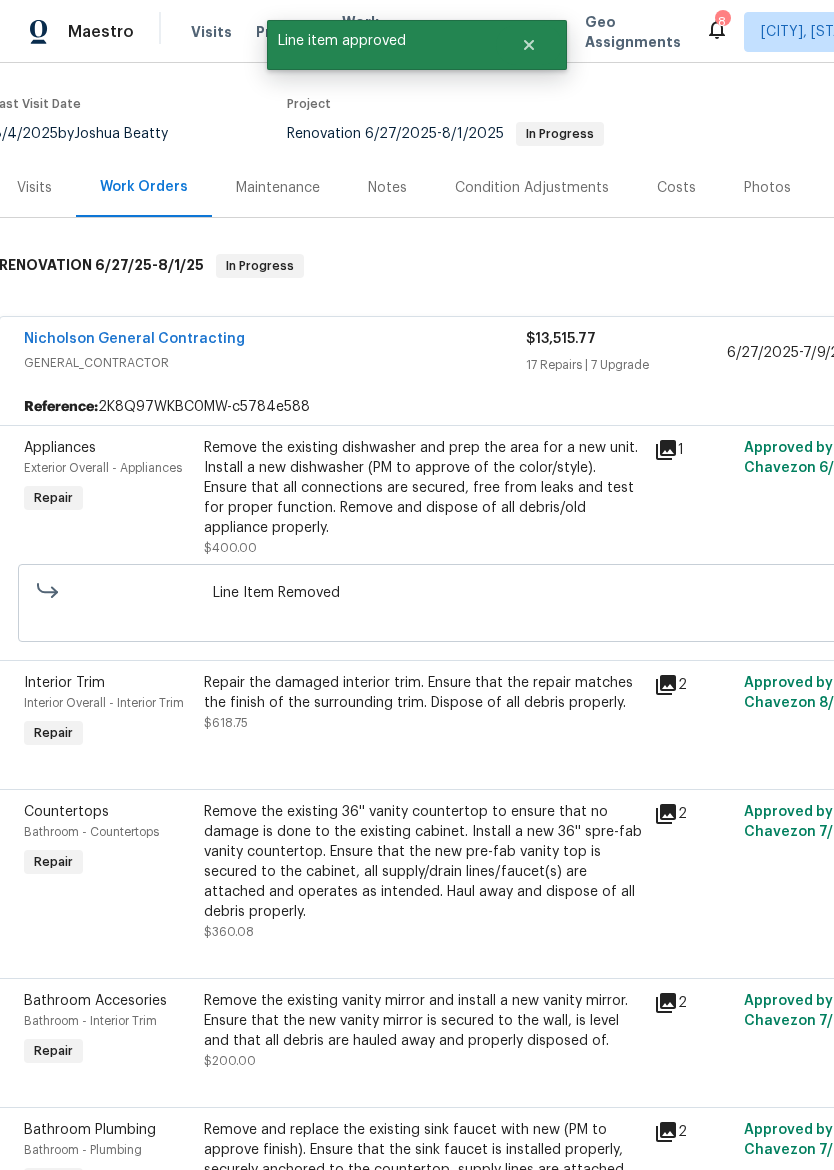 click on "Repair the damaged interior trim. Ensure that the repair matches the finish of the surrounding trim. Dispose of all debris properly. $618.75" at bounding box center (423, 703) 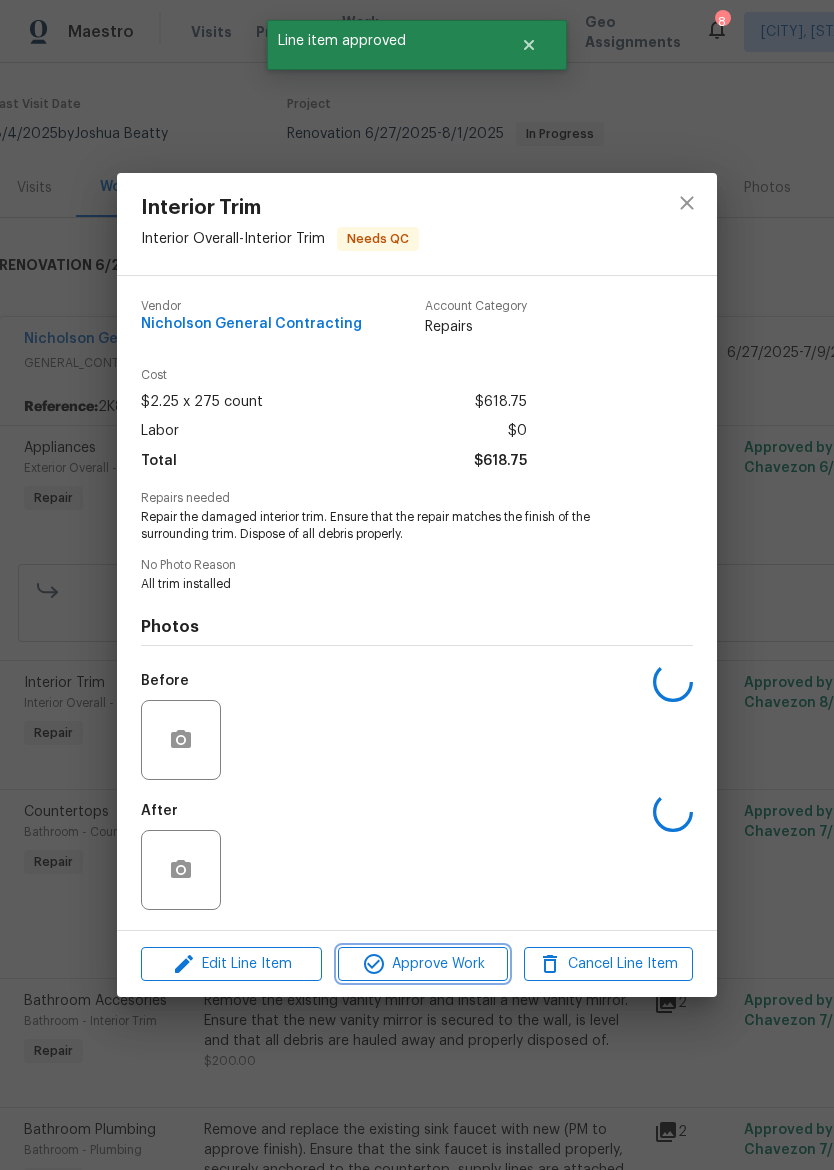 click on "Approve Work" at bounding box center (422, 964) 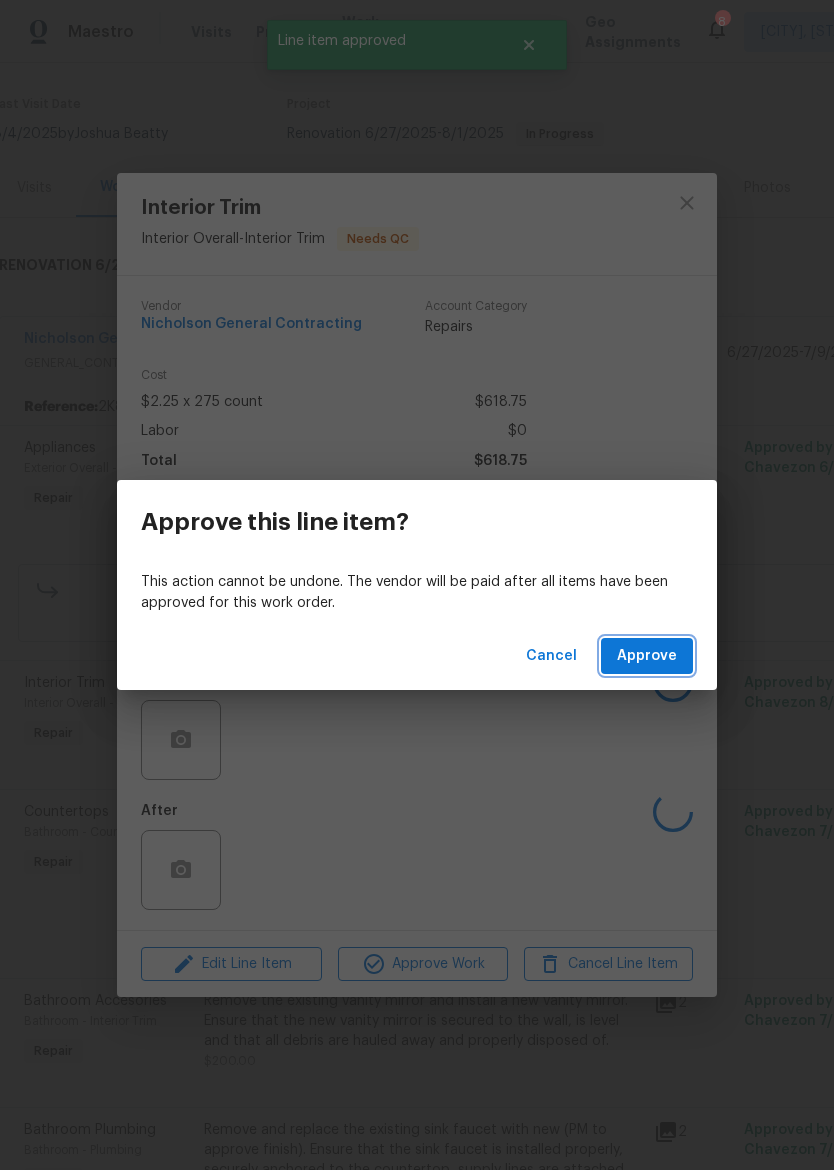 click on "Approve" at bounding box center [647, 656] 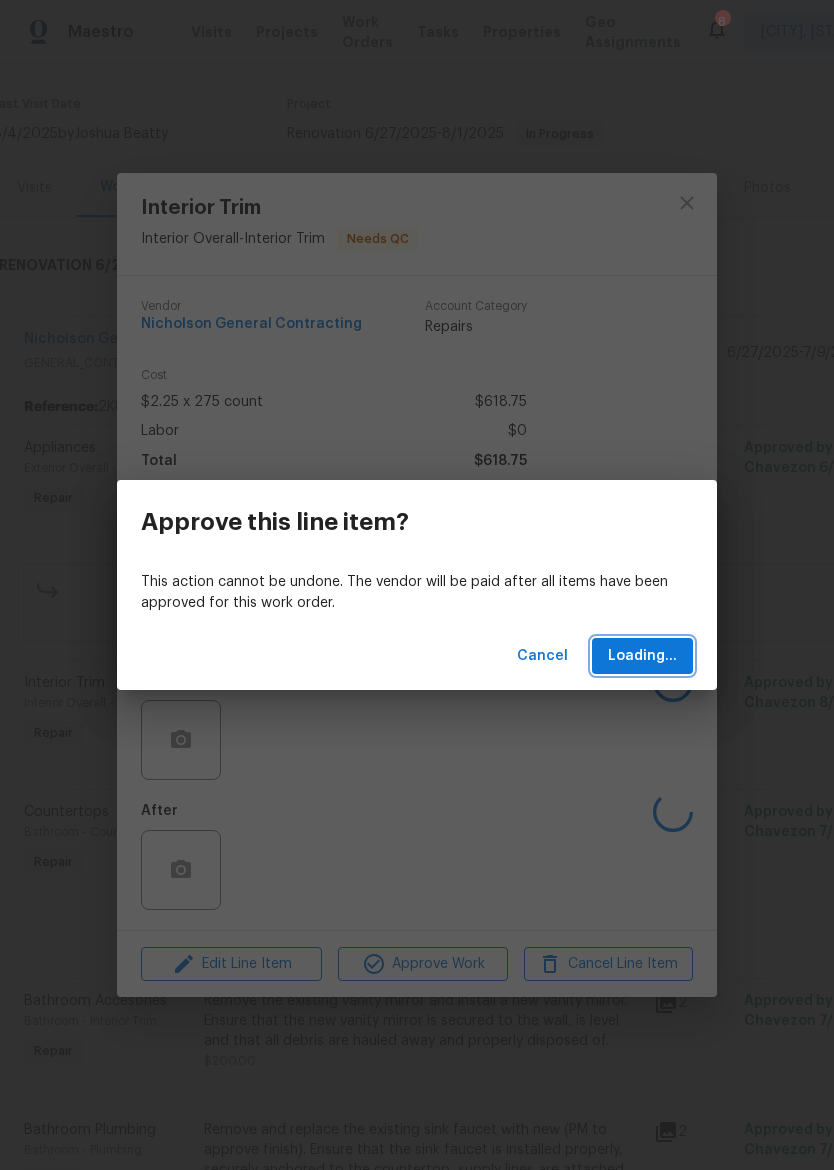 click on "Loading..." at bounding box center [642, 656] 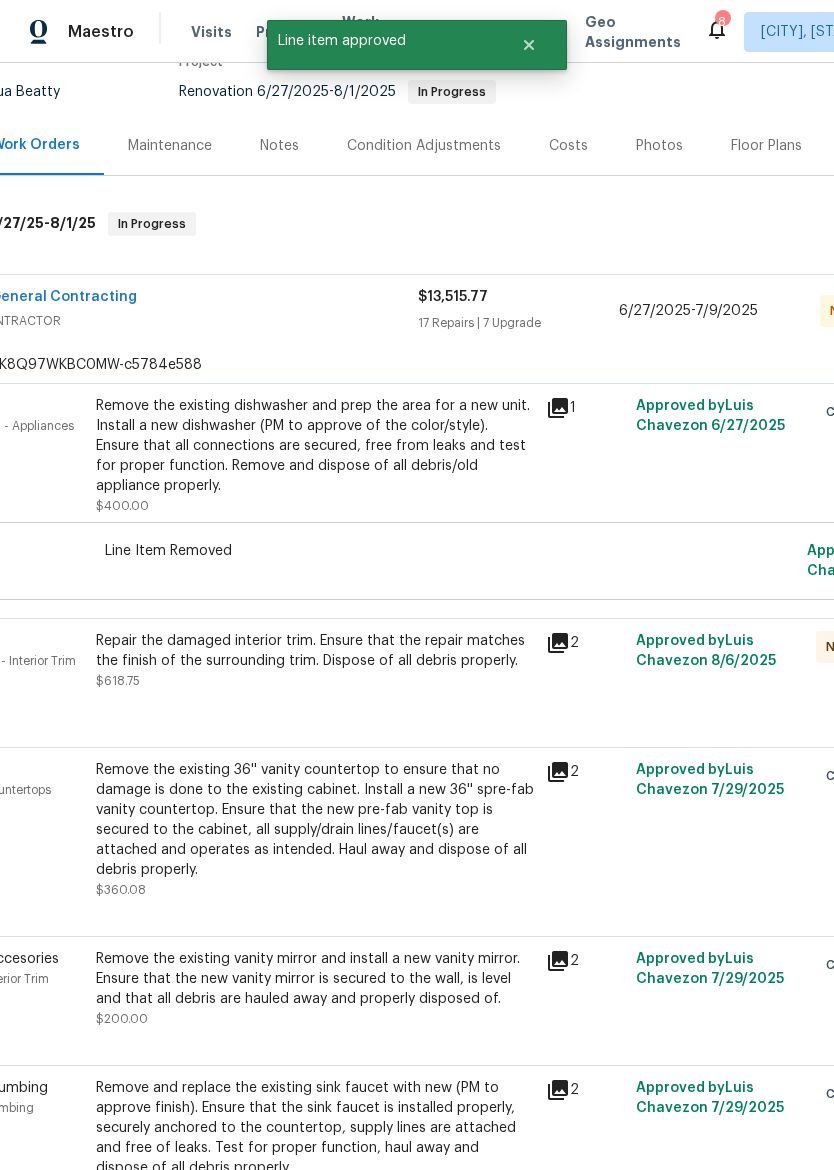 scroll, scrollTop: 207, scrollLeft: 114, axis: both 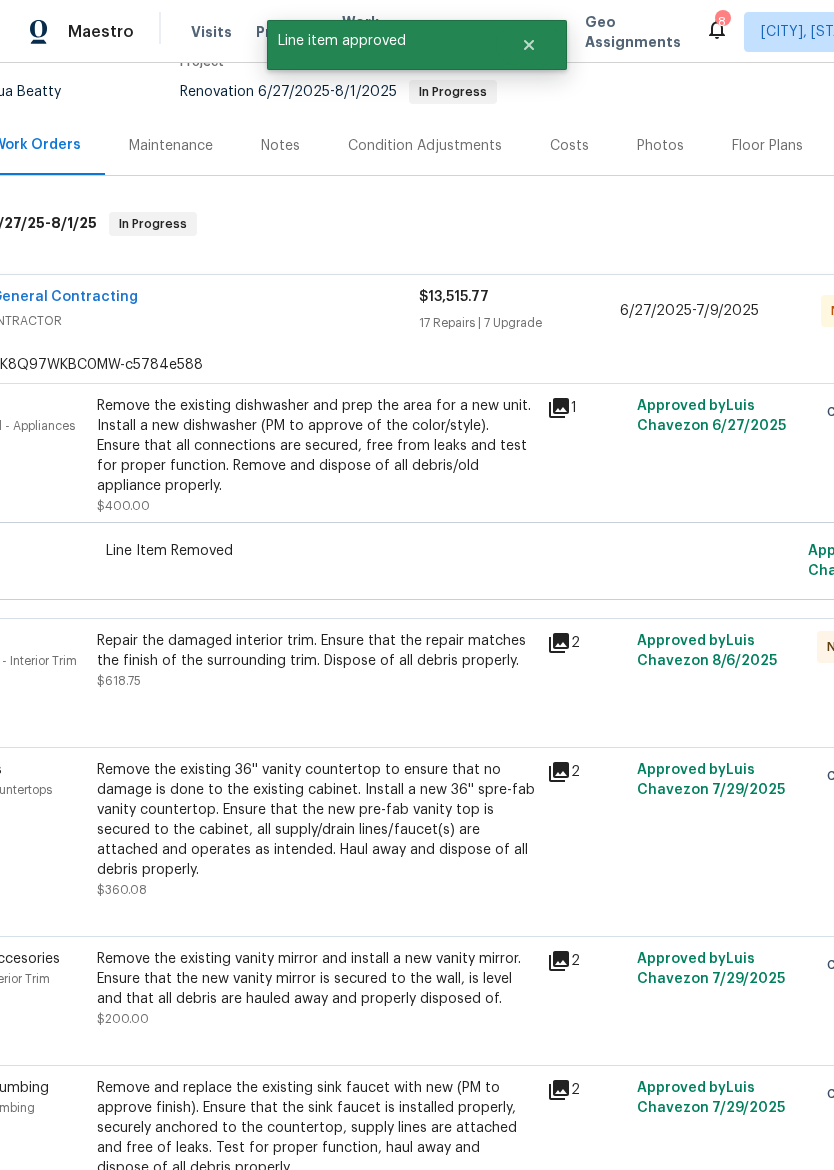 click on "Repair the damaged interior trim. Ensure that the repair matches the finish of the surrounding trim. Dispose of all debris properly. $618.75" at bounding box center (316, 671) 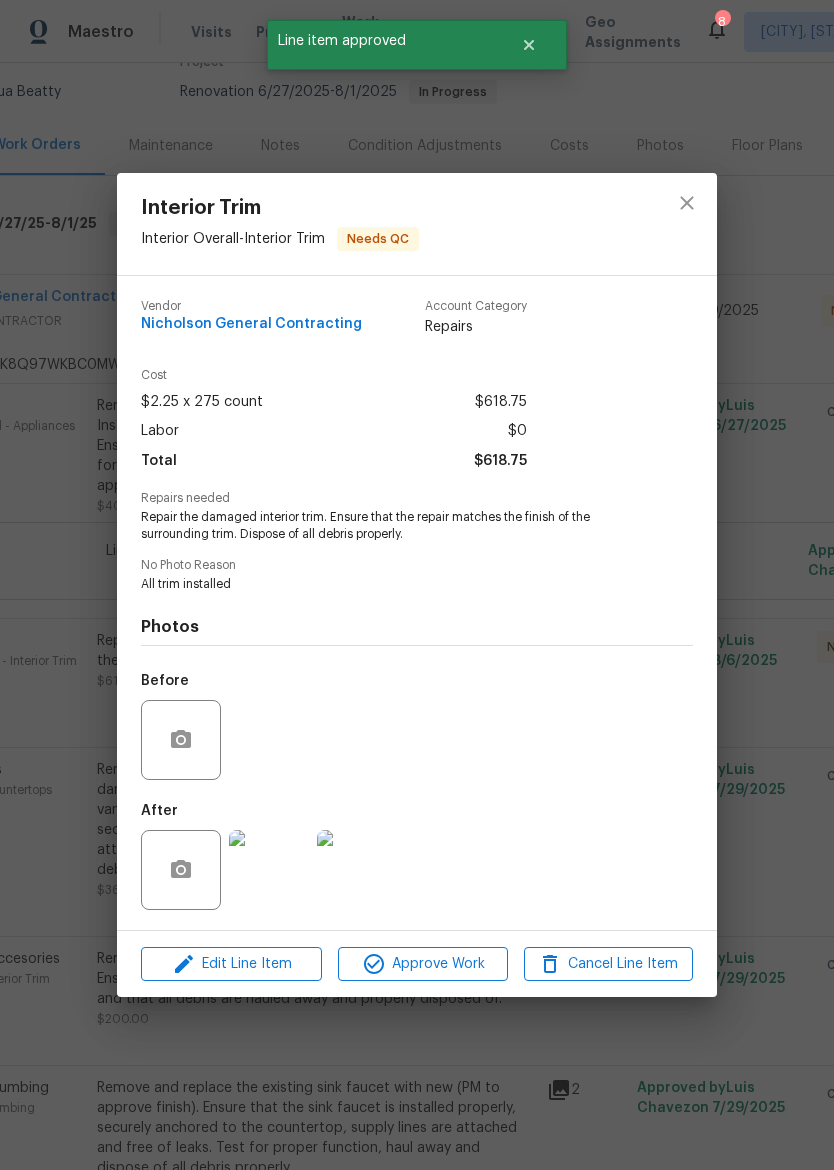 click on "Approve Work" at bounding box center (422, 964) 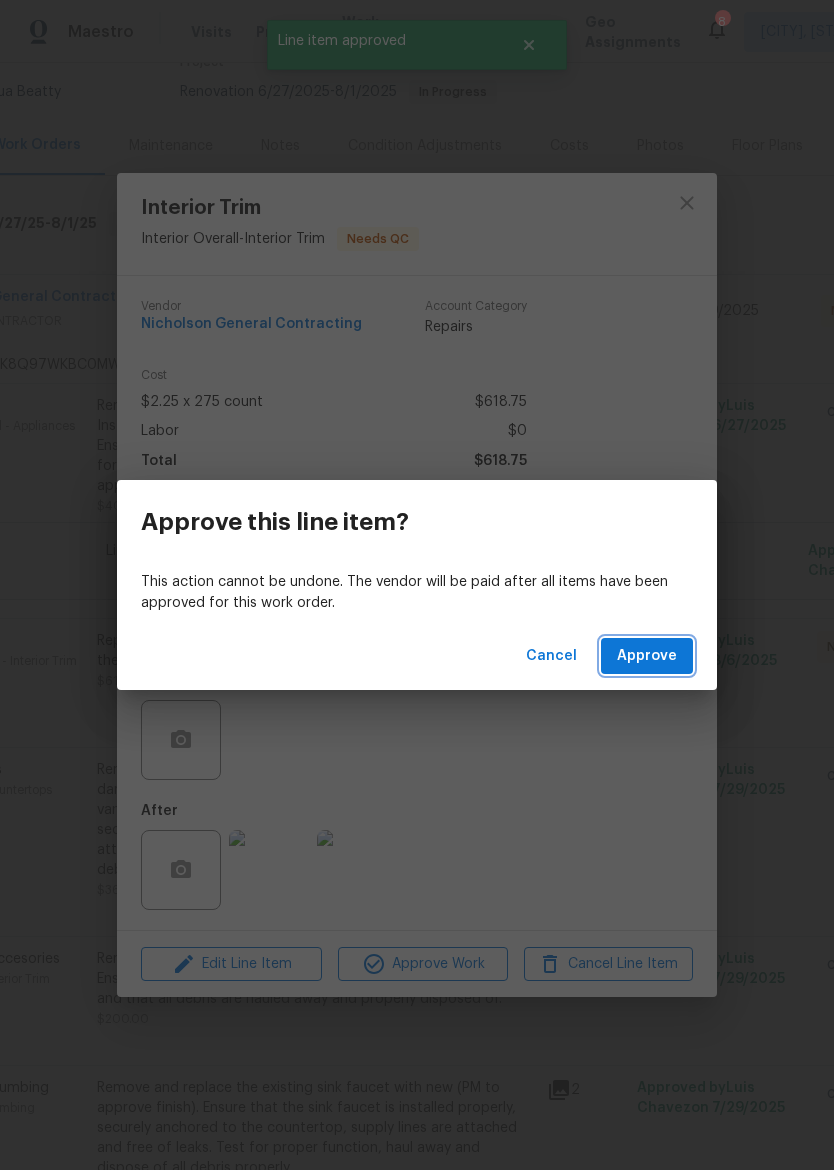 click on "Approve" at bounding box center (647, 656) 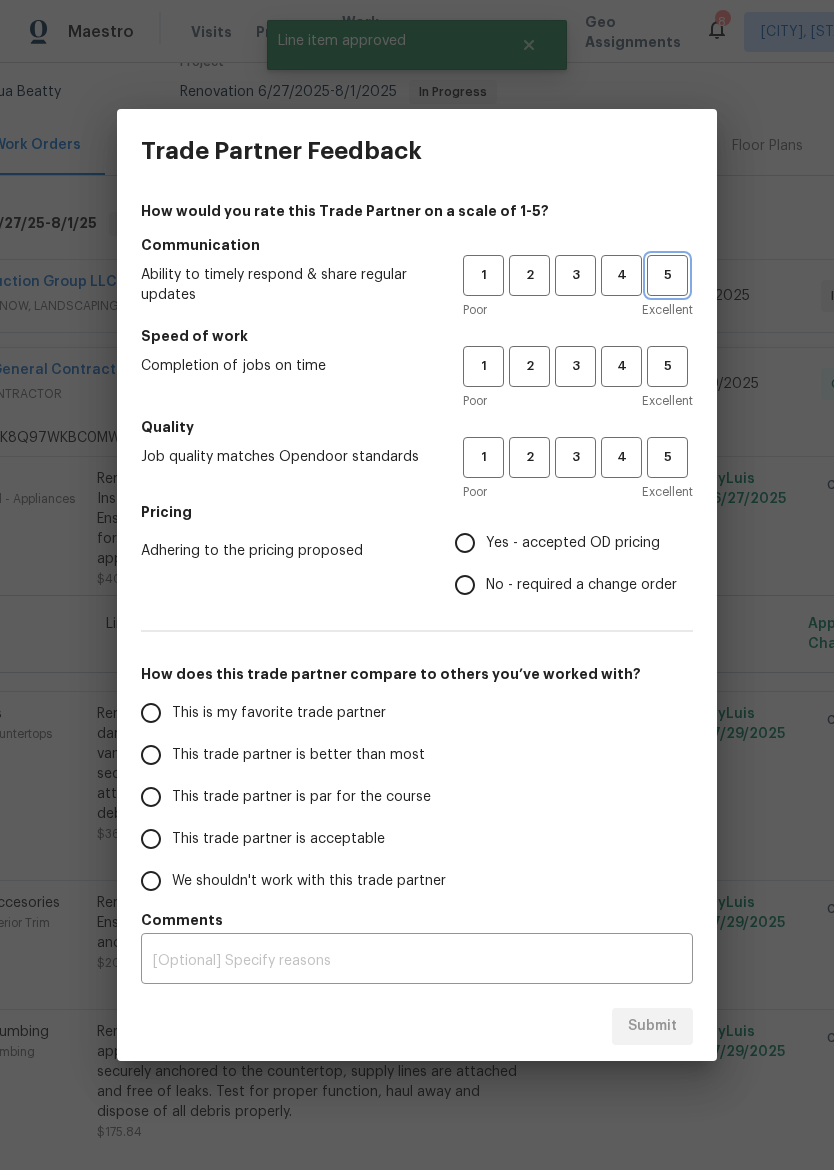 click on "5" at bounding box center (667, 275) 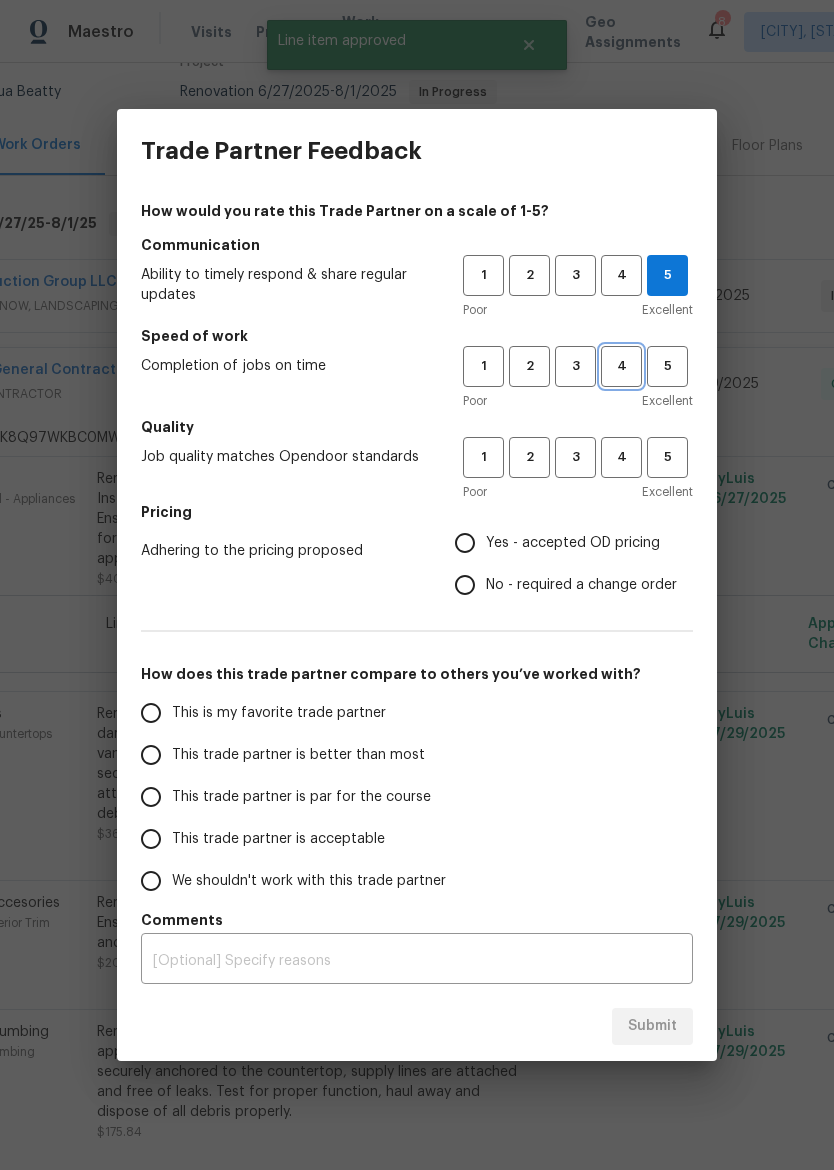 click on "4" at bounding box center (621, 366) 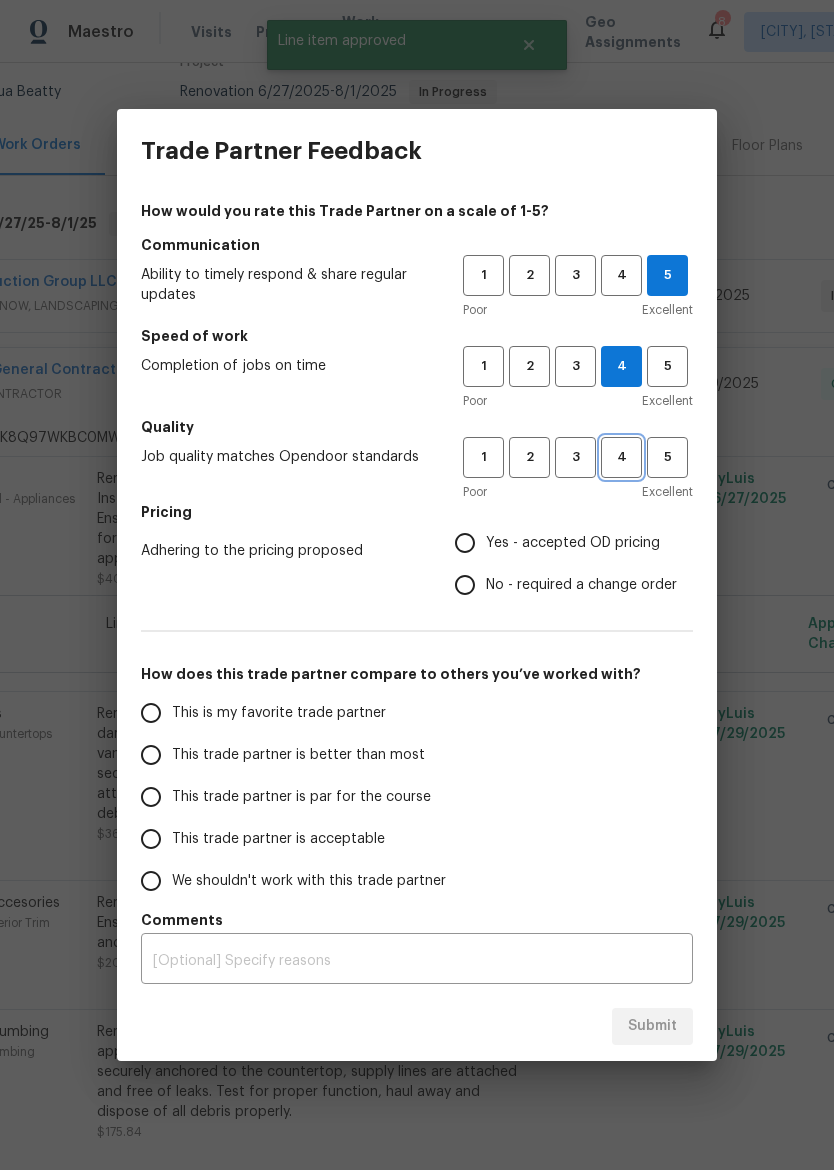 click on "4" at bounding box center [621, 457] 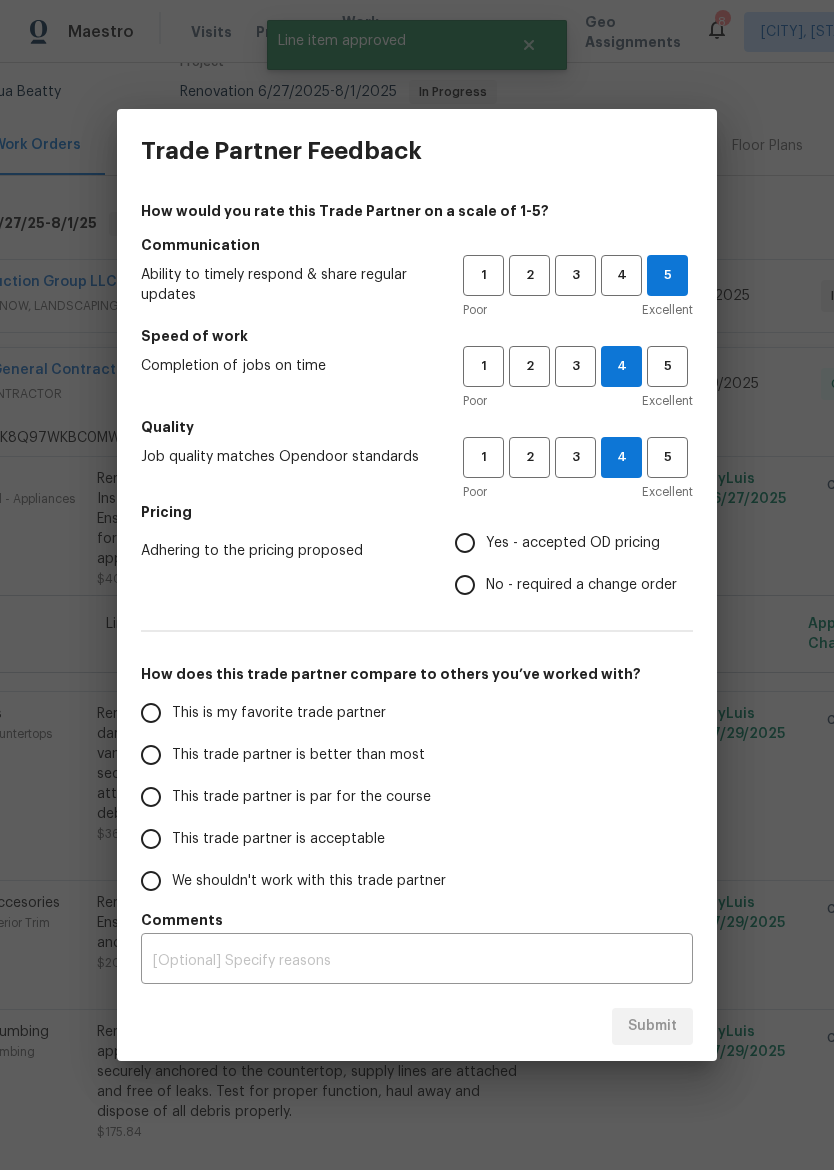click on "Yes - accepted OD pricing" at bounding box center [573, 543] 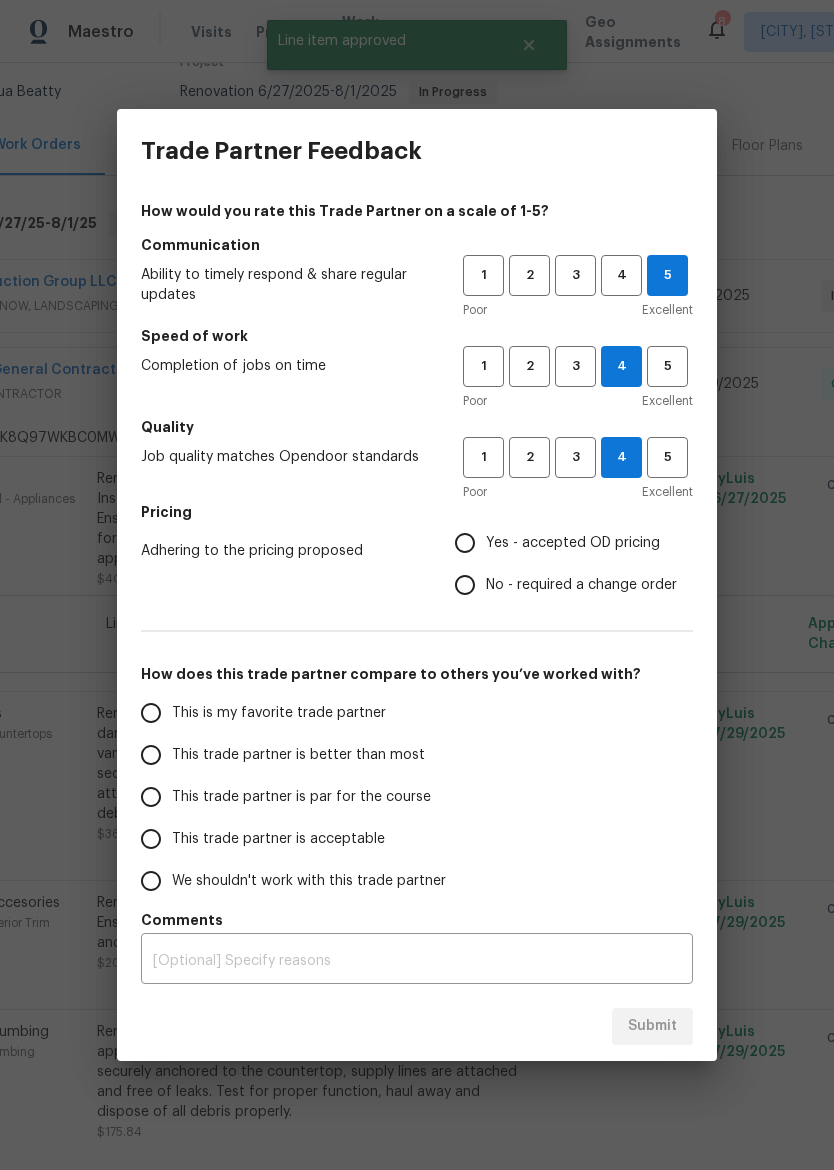 click on "Yes - accepted OD pricing" at bounding box center [465, 543] 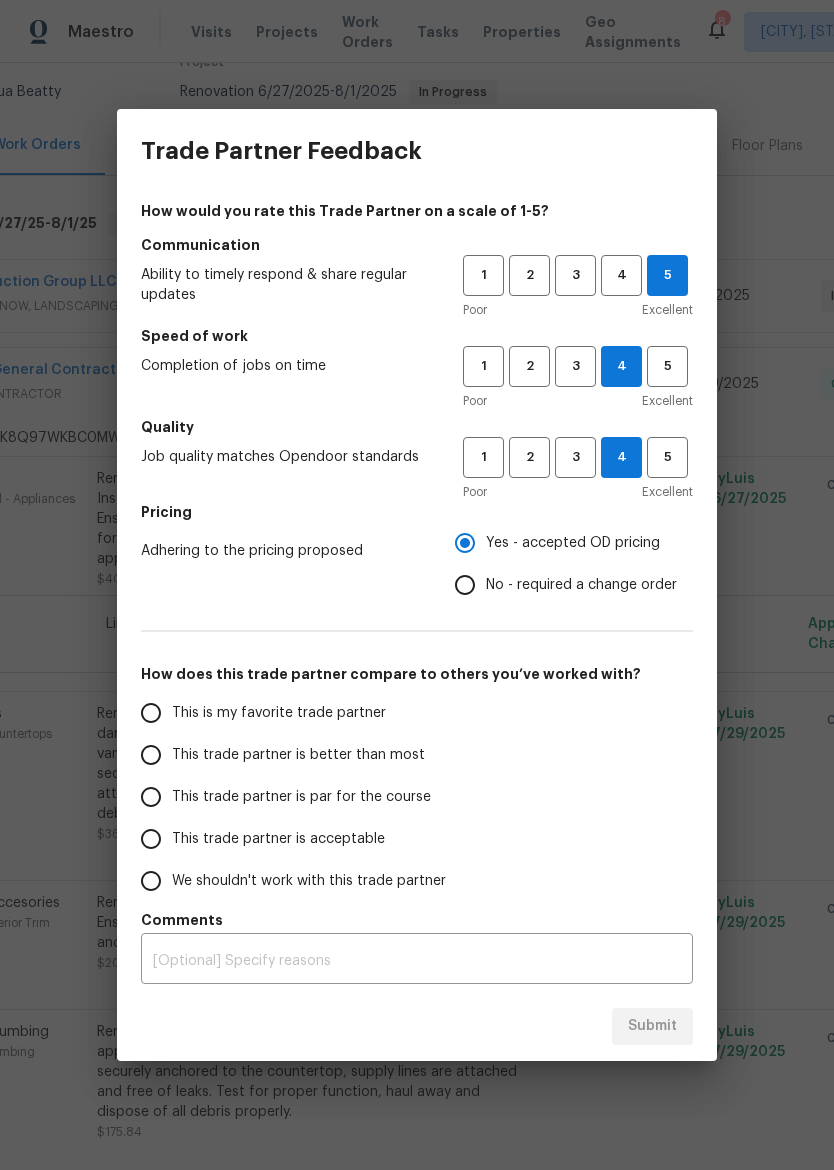 click on "This trade partner is better than most" at bounding box center [298, 755] 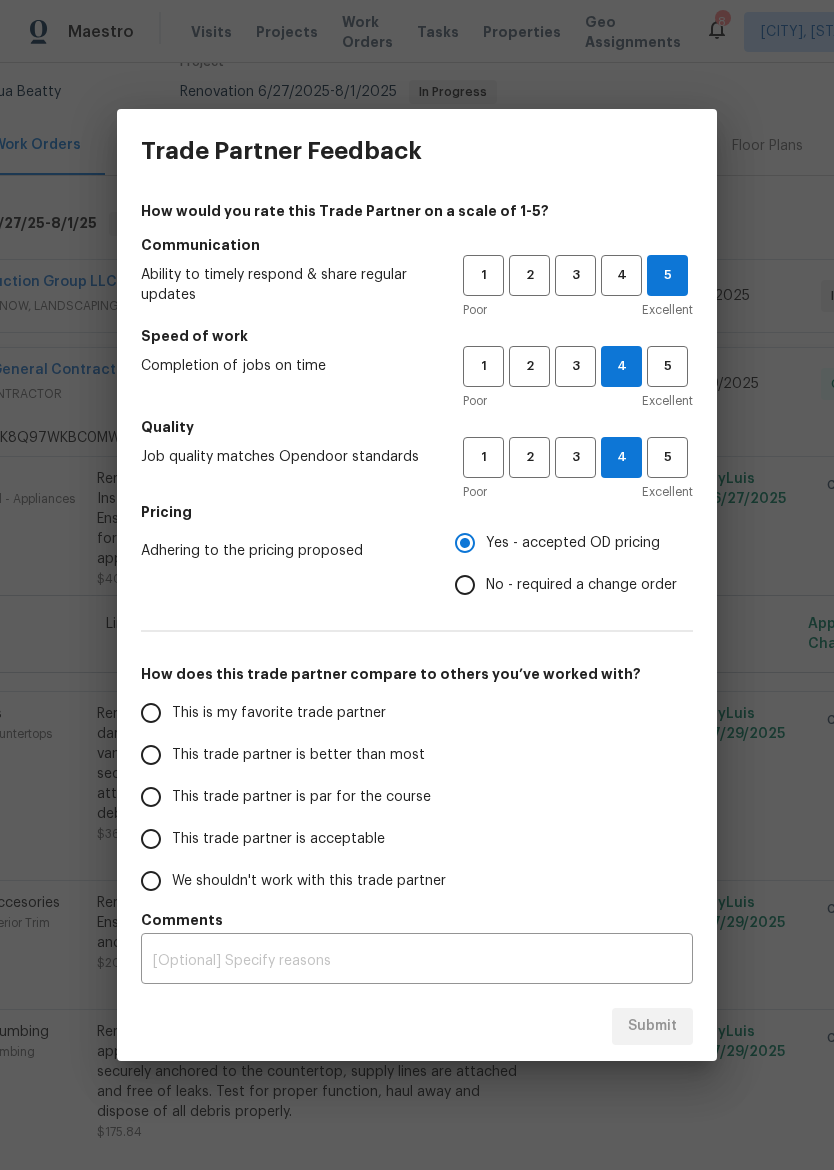 click on "This trade partner is better than most" at bounding box center [151, 755] 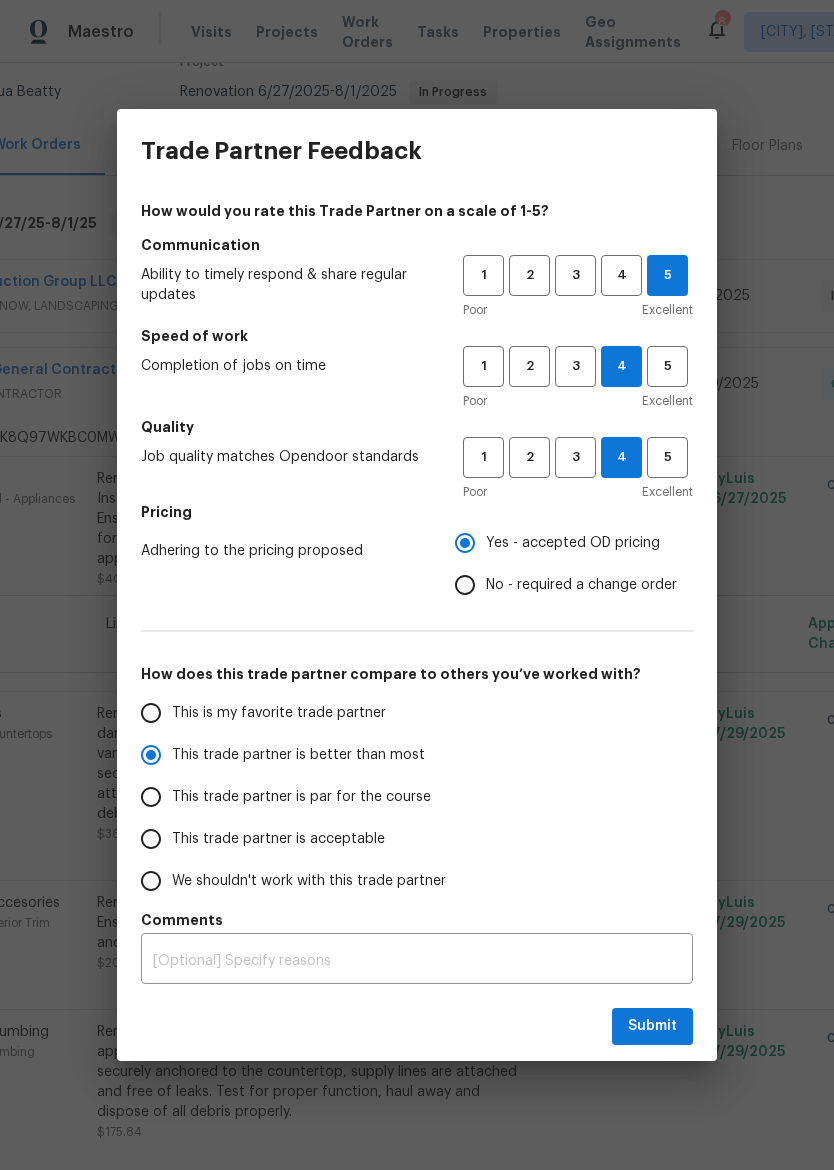 radio on "false" 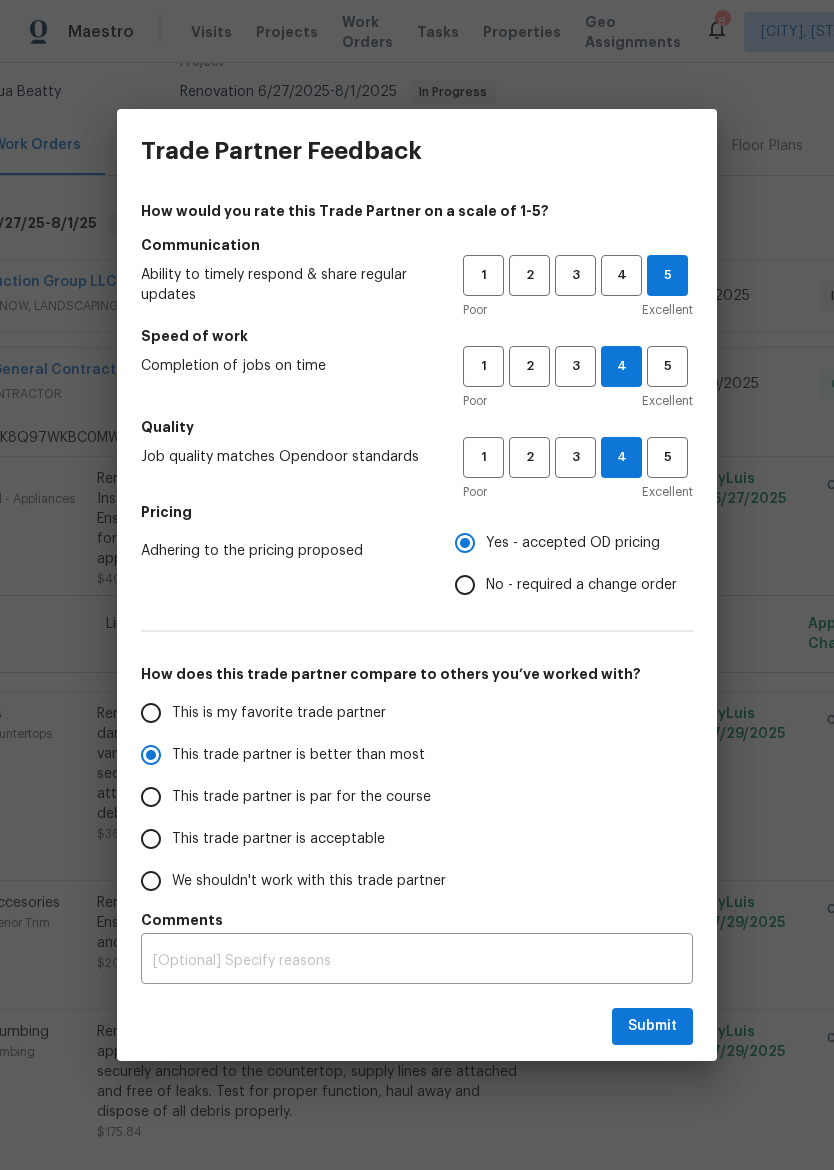 click on "No - required a change order" at bounding box center [581, 585] 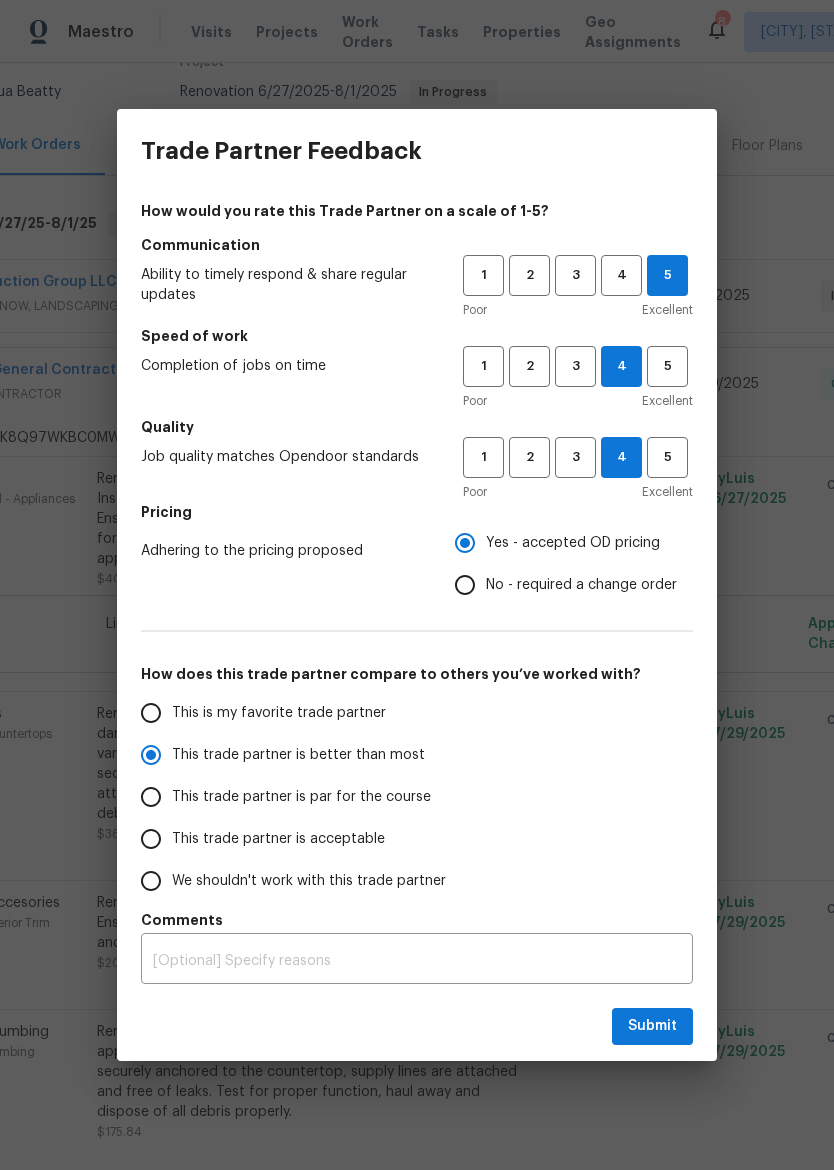 click on "No - required a change order" at bounding box center (465, 585) 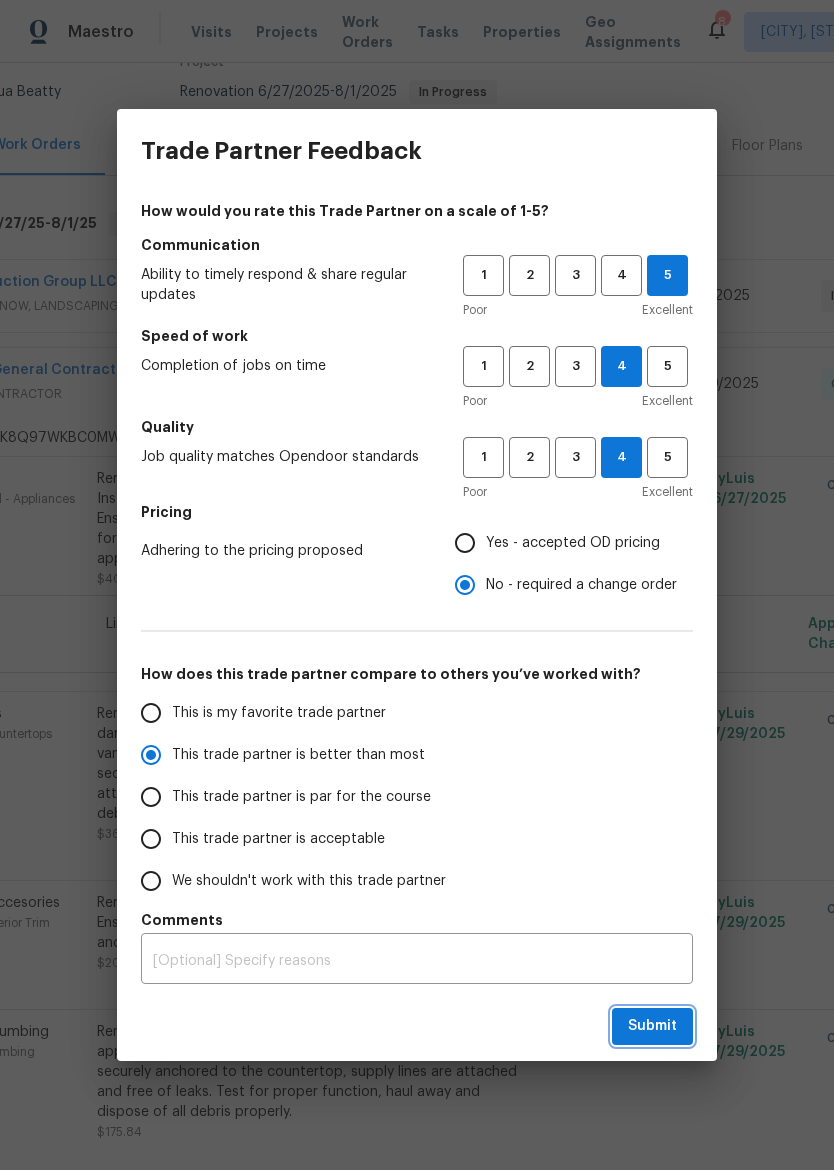 click on "Submit" at bounding box center [652, 1026] 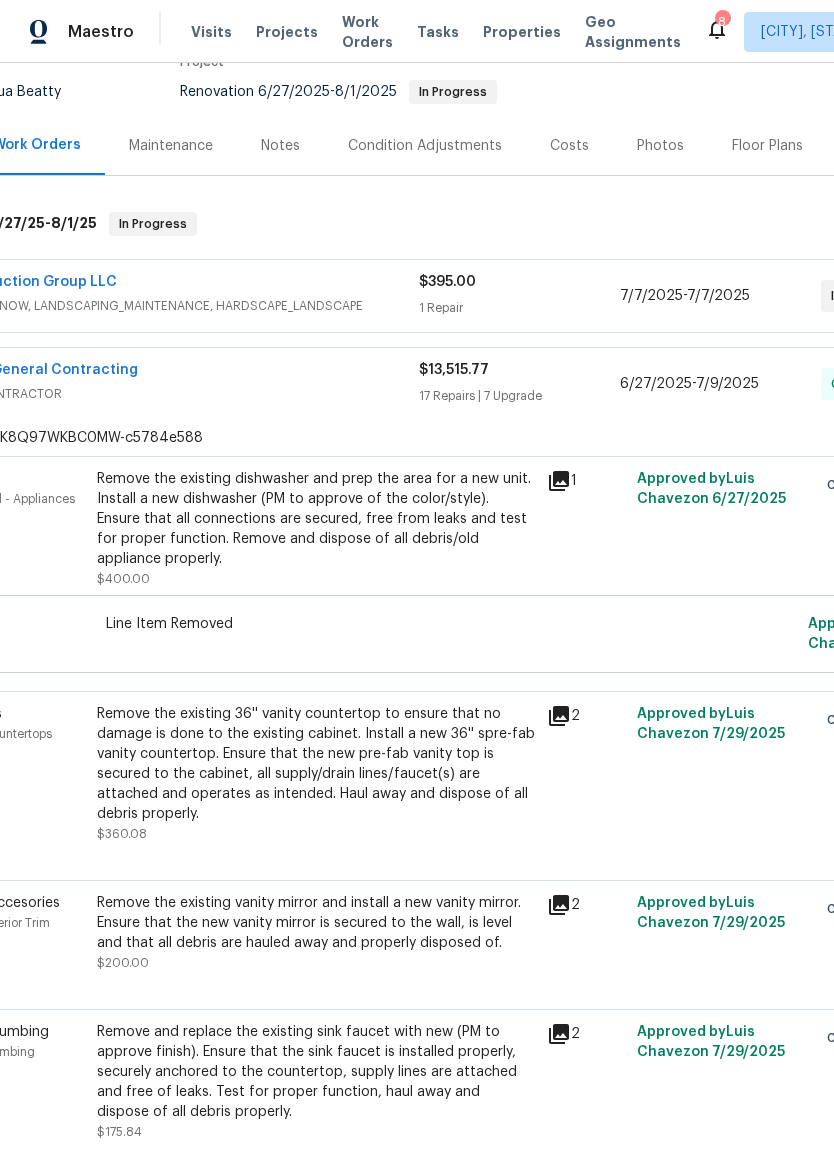click on "GENERAL_CONTRACTOR" at bounding box center [168, 394] 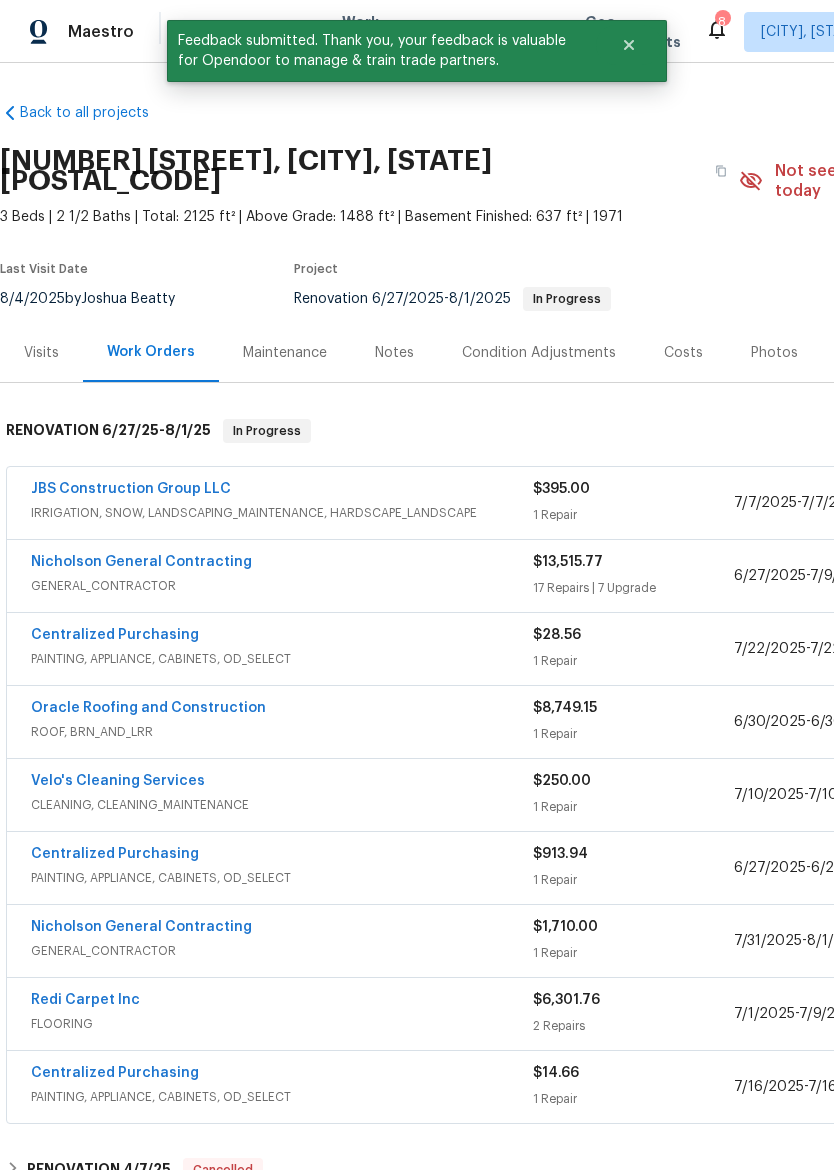 scroll, scrollTop: 0, scrollLeft: 0, axis: both 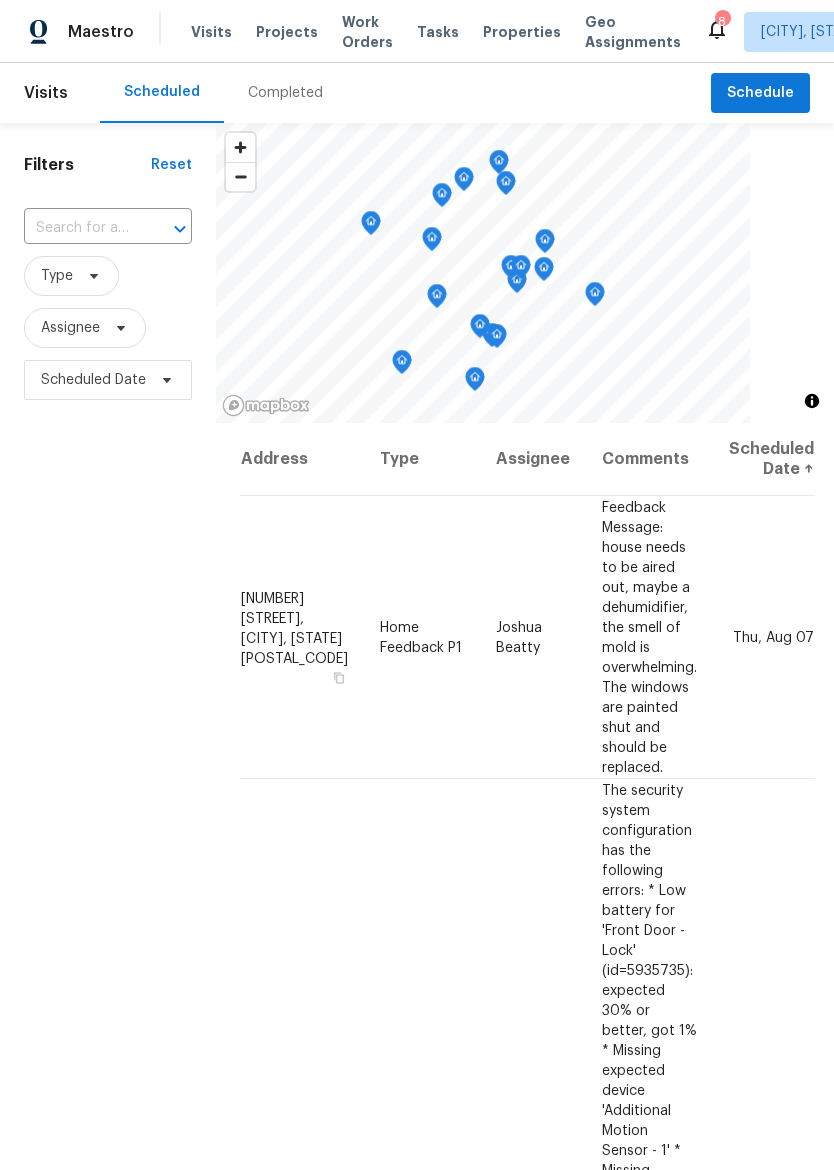 click on "Properties" at bounding box center [522, 32] 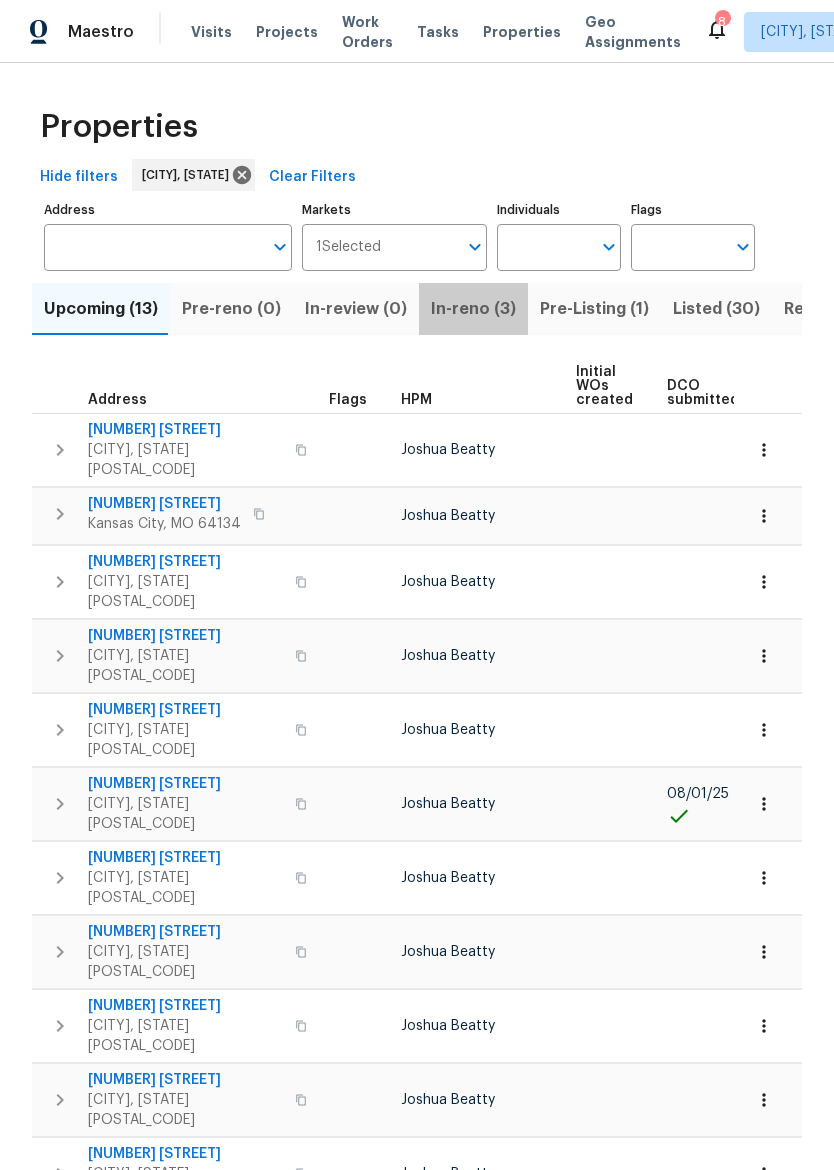 click on "In-reno (3)" at bounding box center (473, 309) 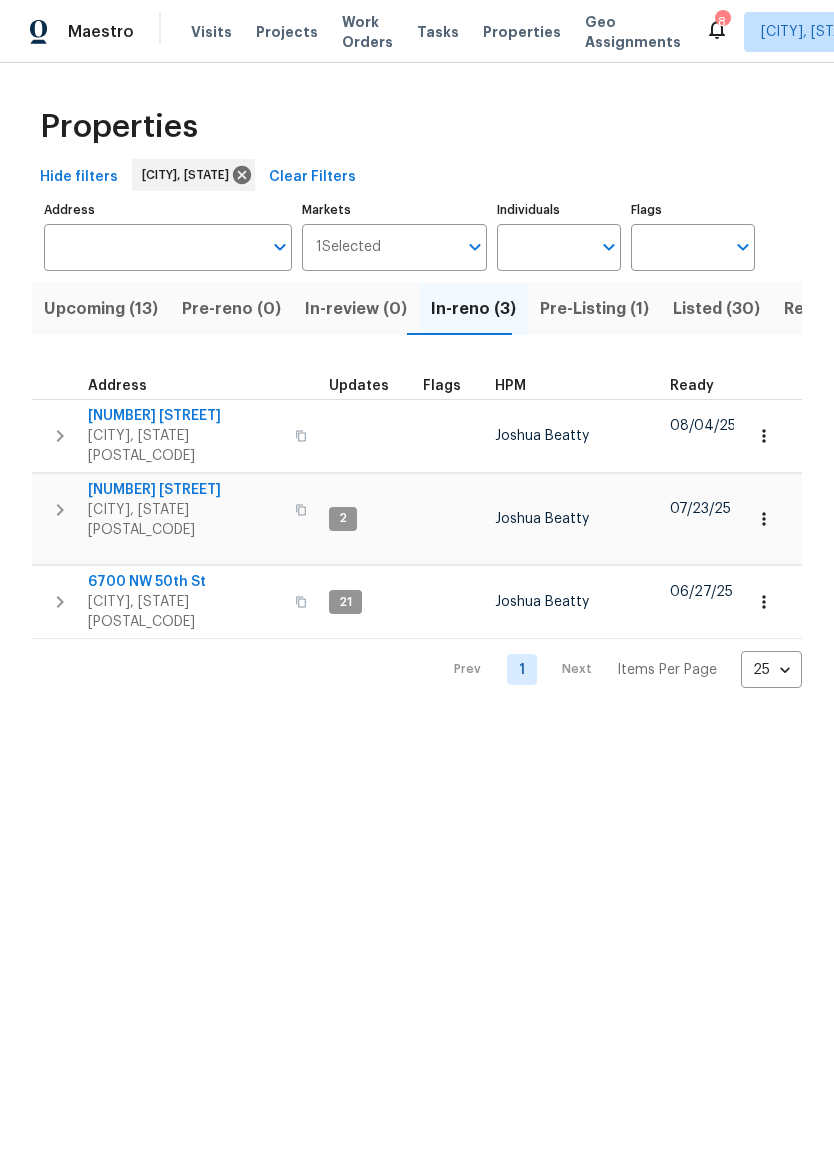 scroll, scrollTop: 0, scrollLeft: 0, axis: both 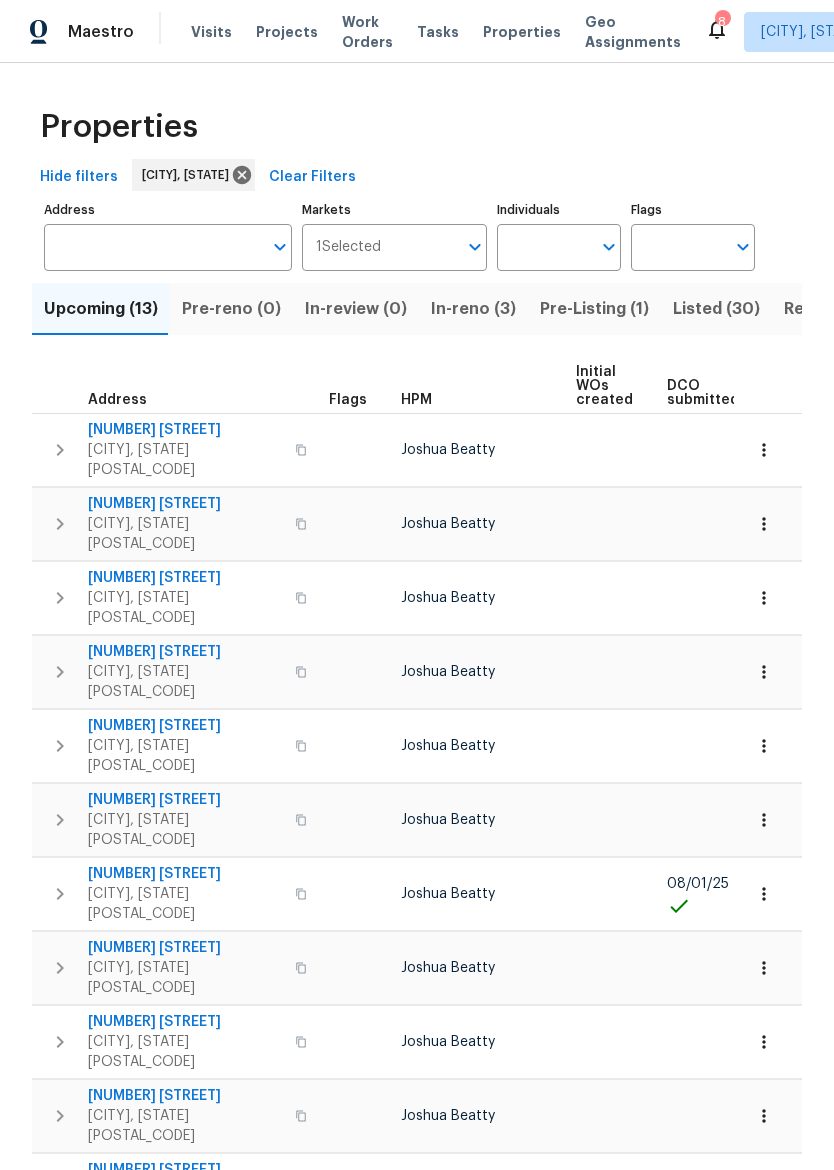 click on "Listed (30)" at bounding box center (716, 309) 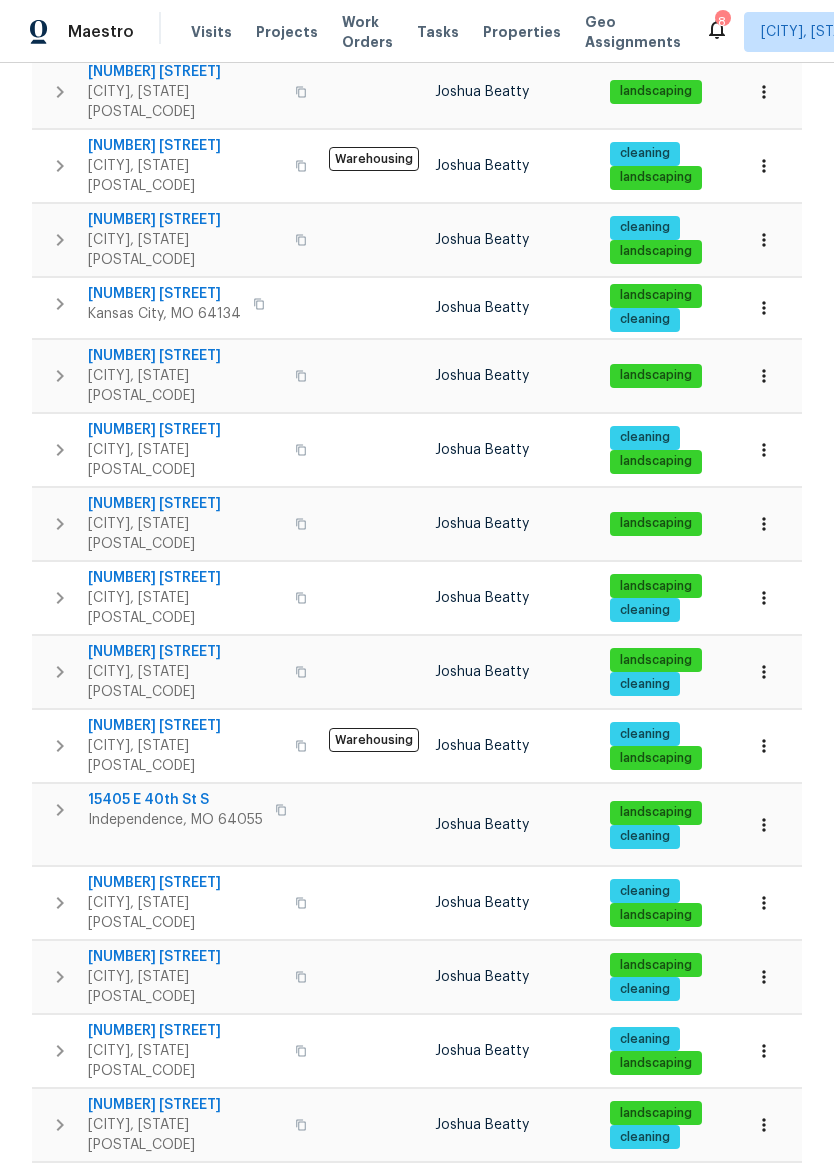 scroll, scrollTop: 863, scrollLeft: 0, axis: vertical 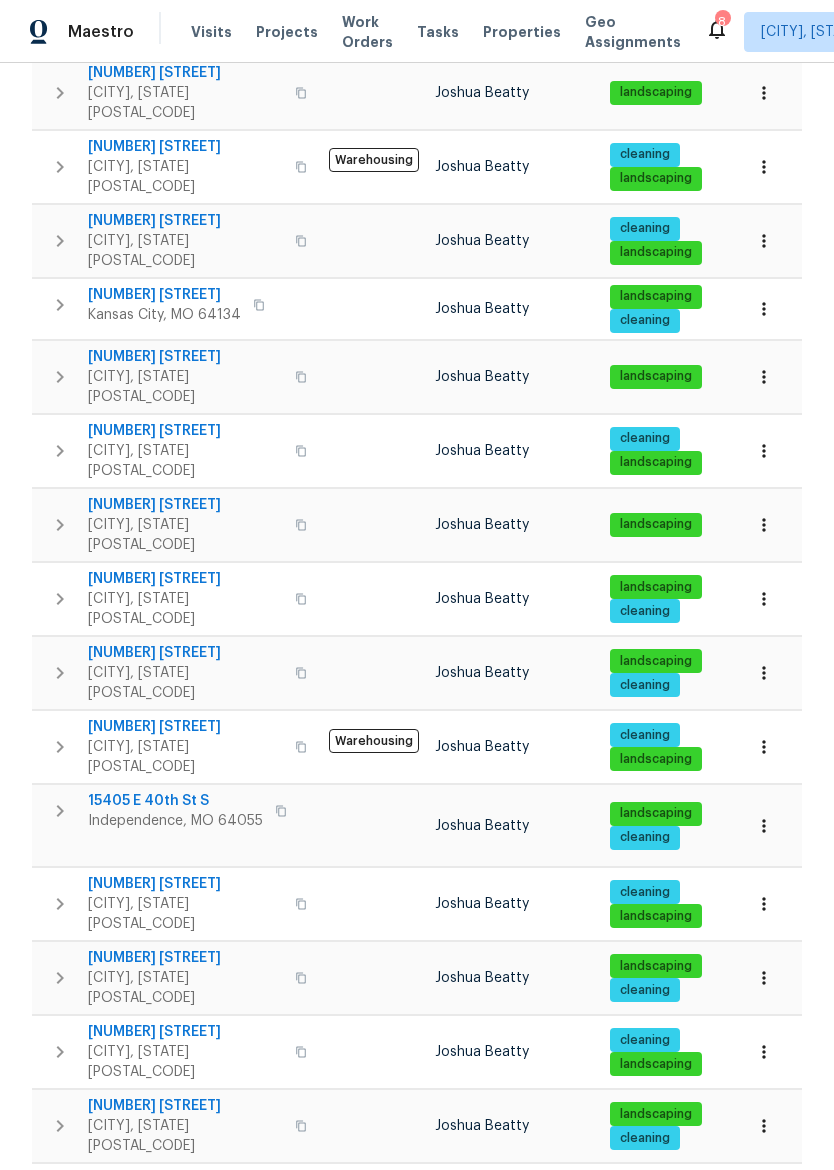 click 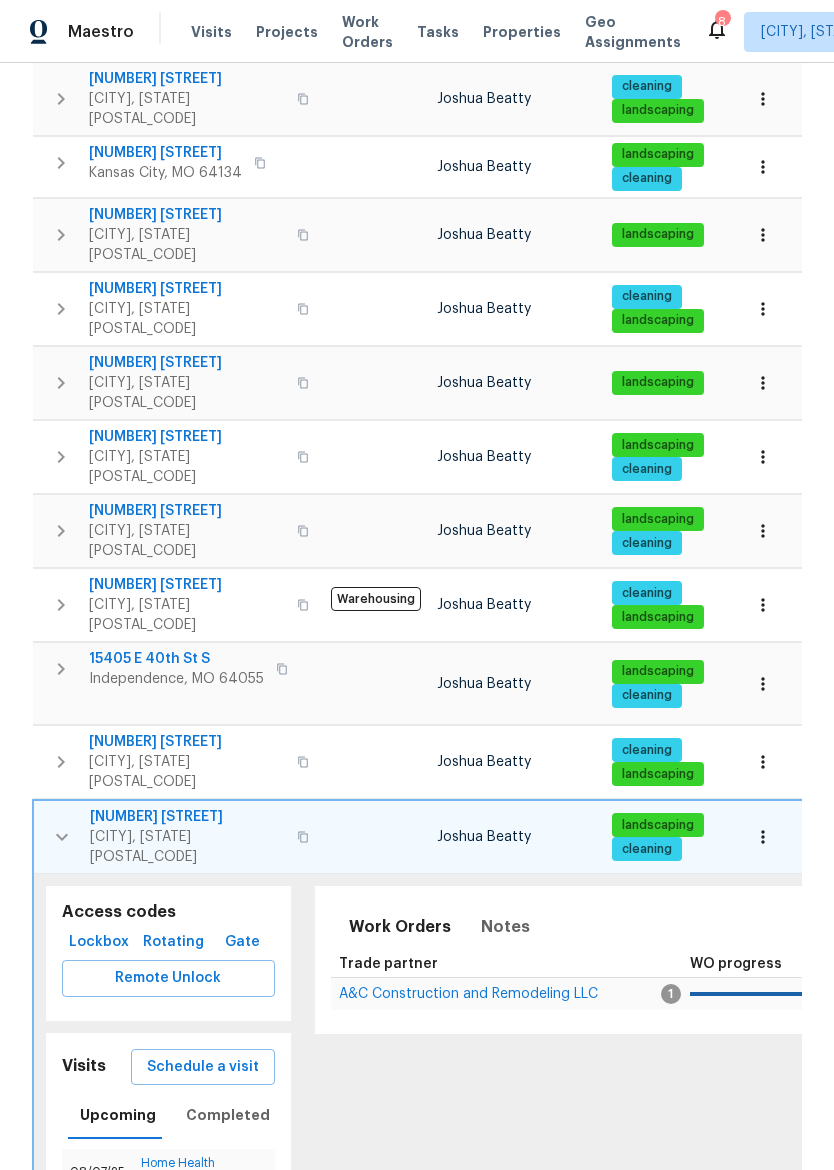 scroll, scrollTop: 1006, scrollLeft: 0, axis: vertical 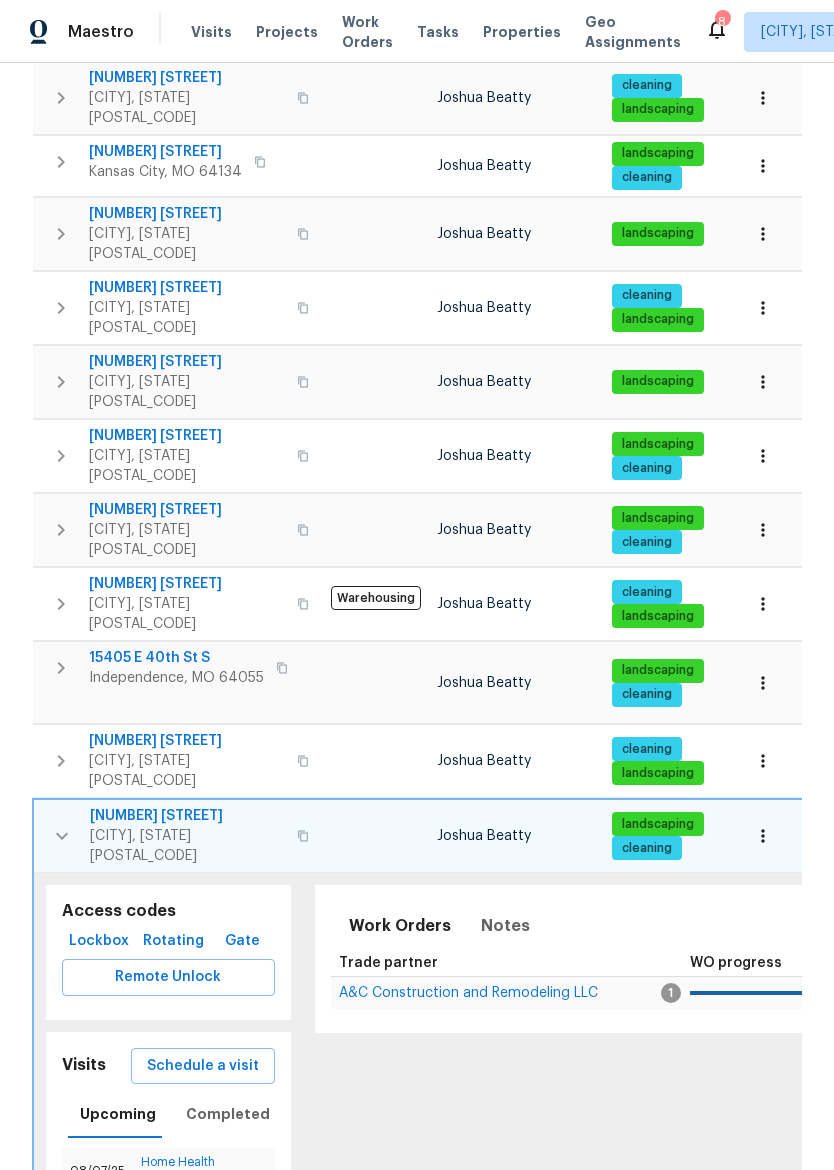 click on "Remote Unlock" at bounding box center [168, 977] 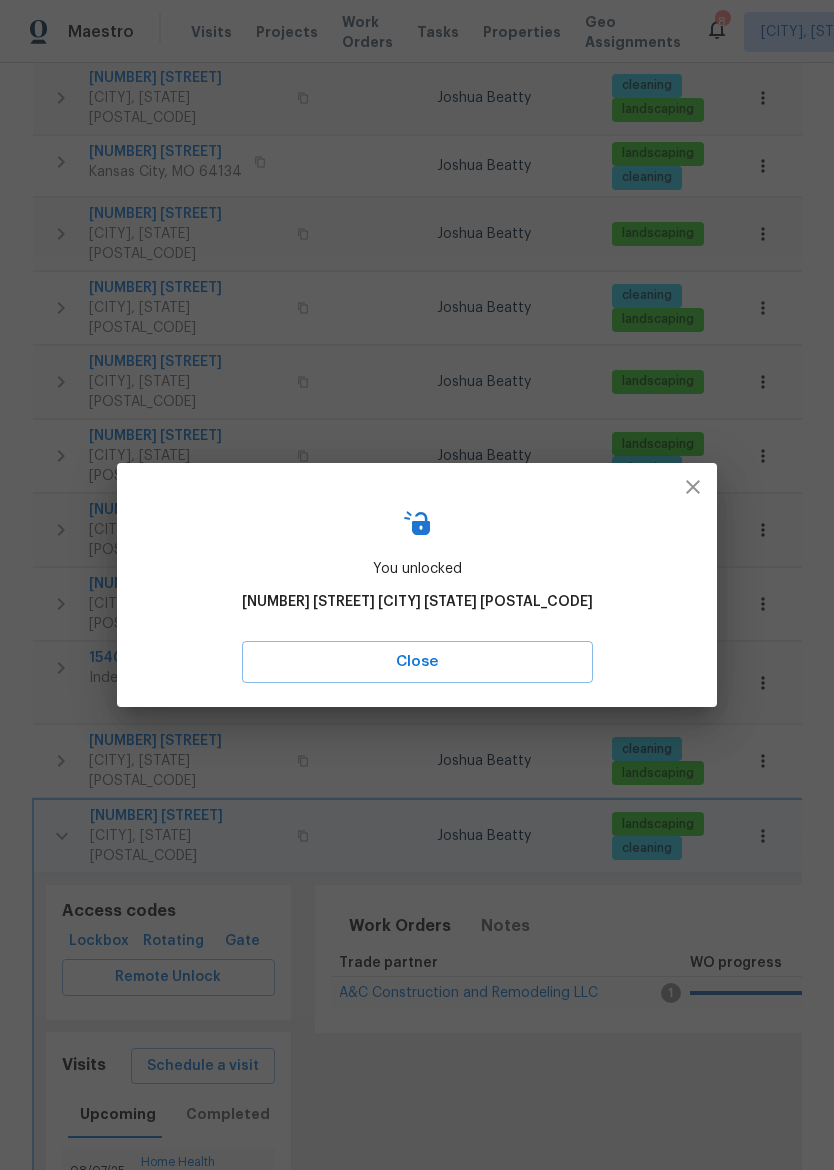 click on "Close" at bounding box center [417, 662] 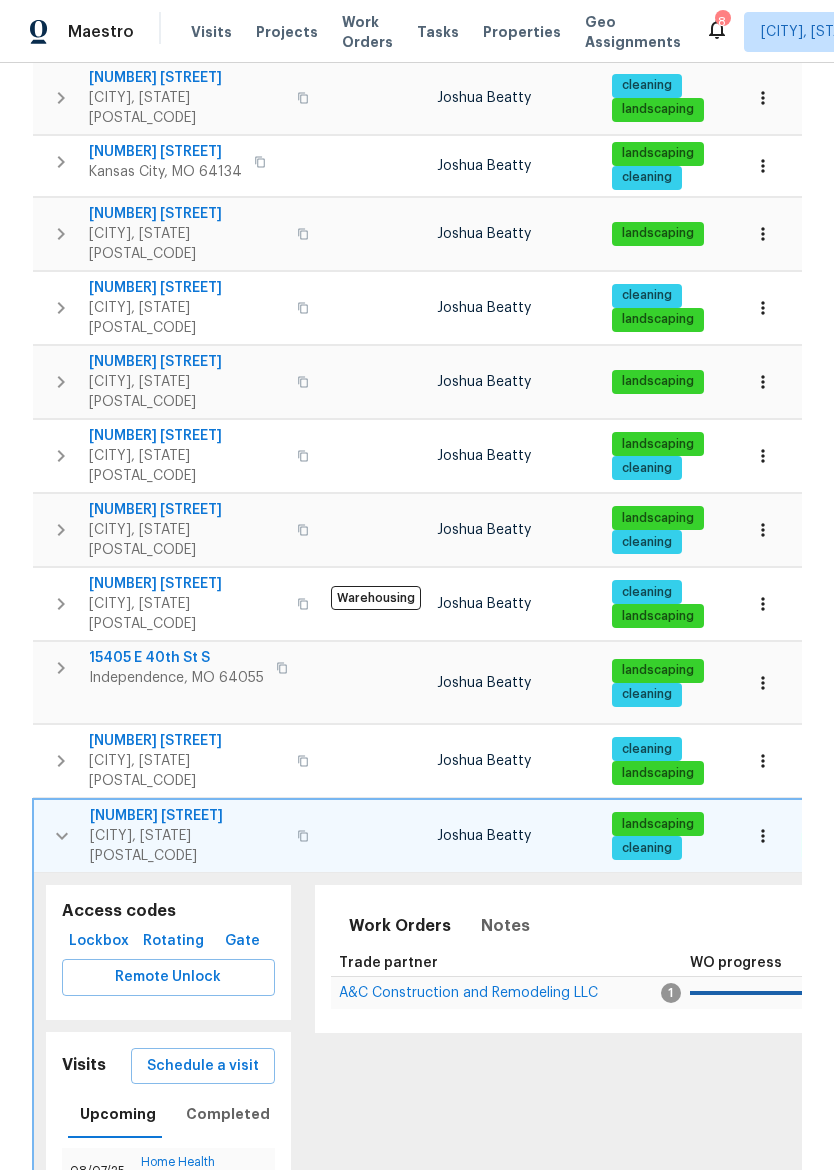click on "11309 E 49th St" at bounding box center (187, 816) 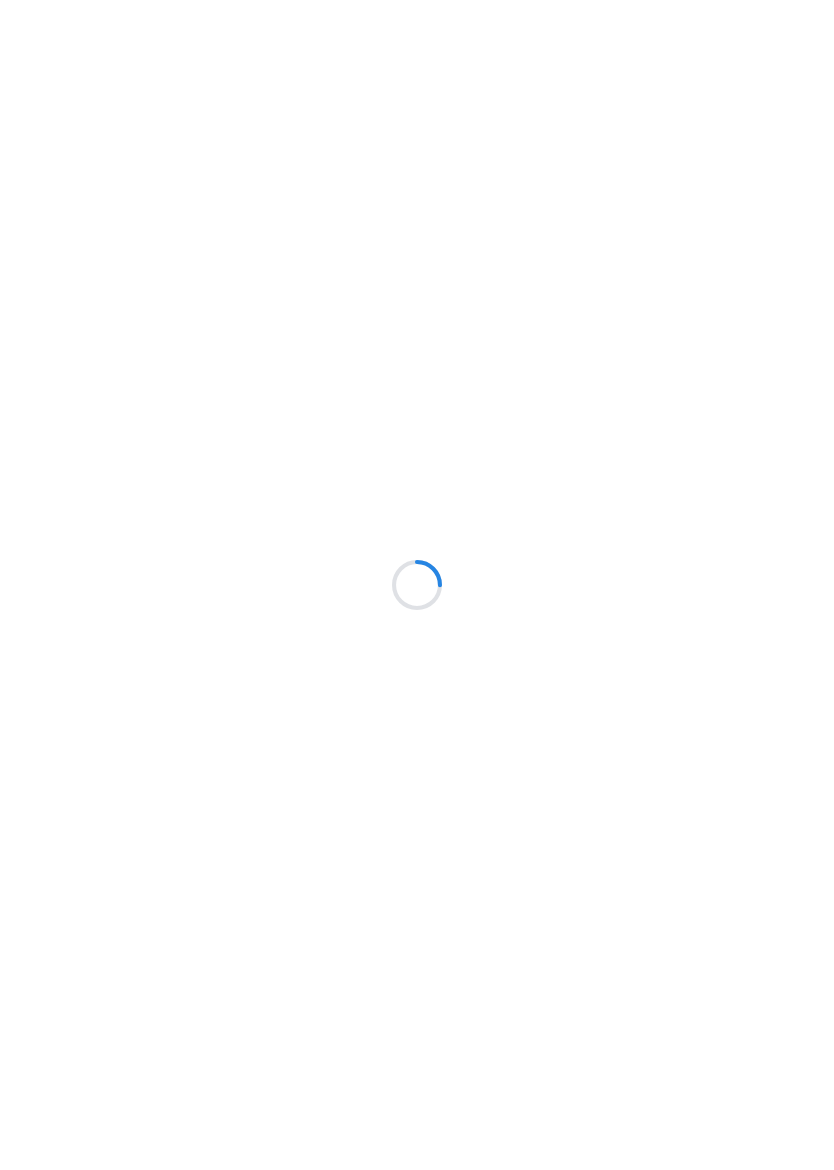 scroll, scrollTop: 0, scrollLeft: 0, axis: both 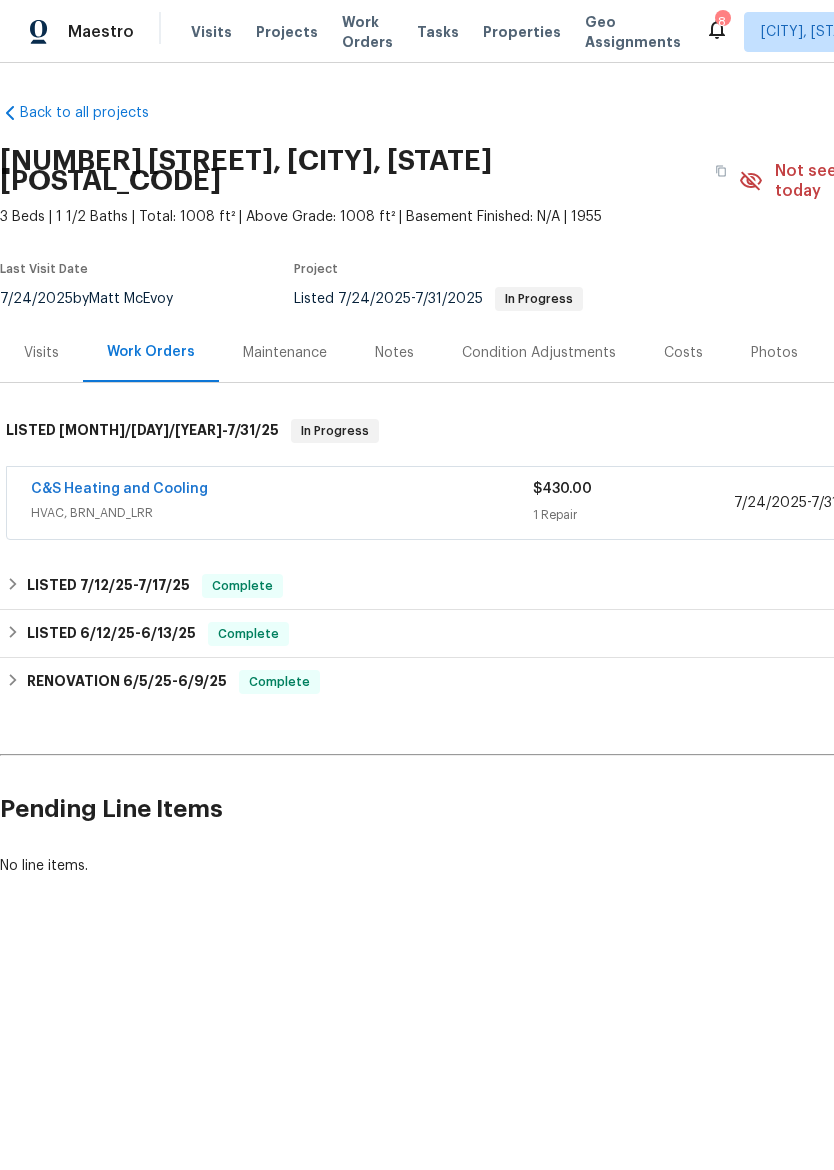 click on "Maintenance" at bounding box center [285, 353] 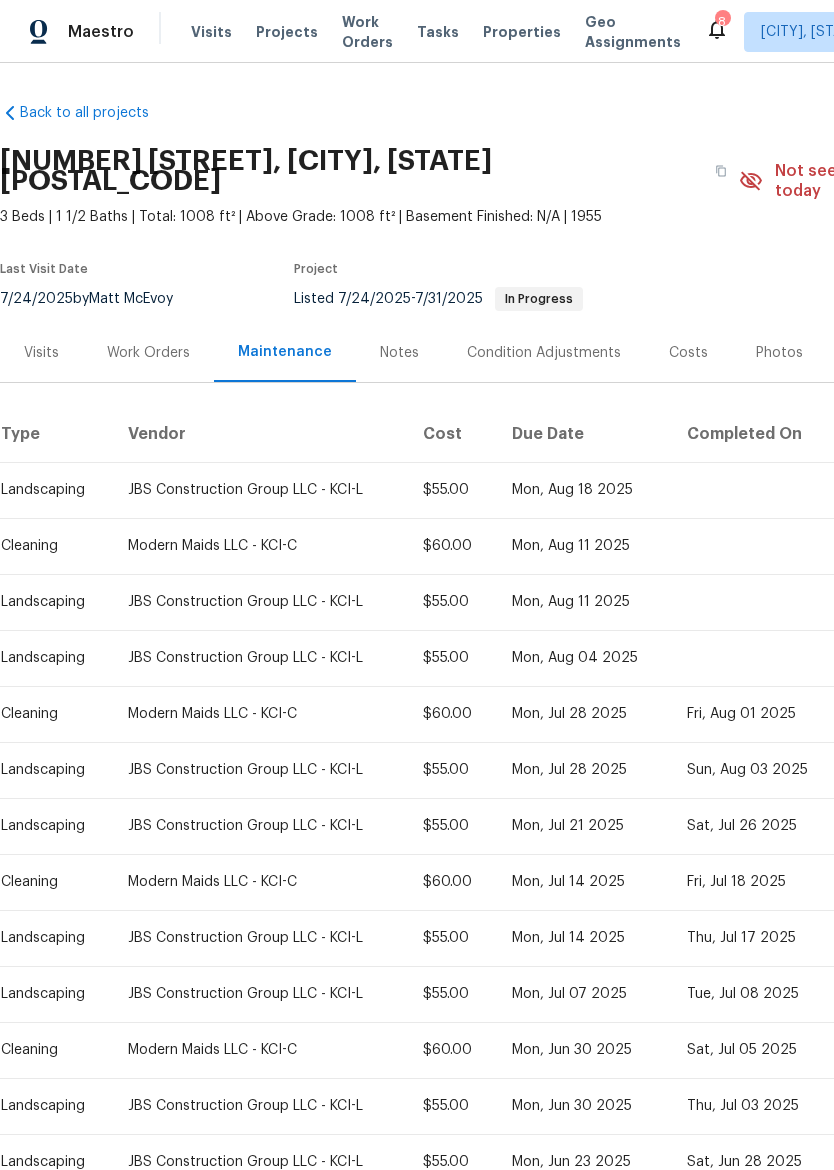 scroll, scrollTop: 0, scrollLeft: 0, axis: both 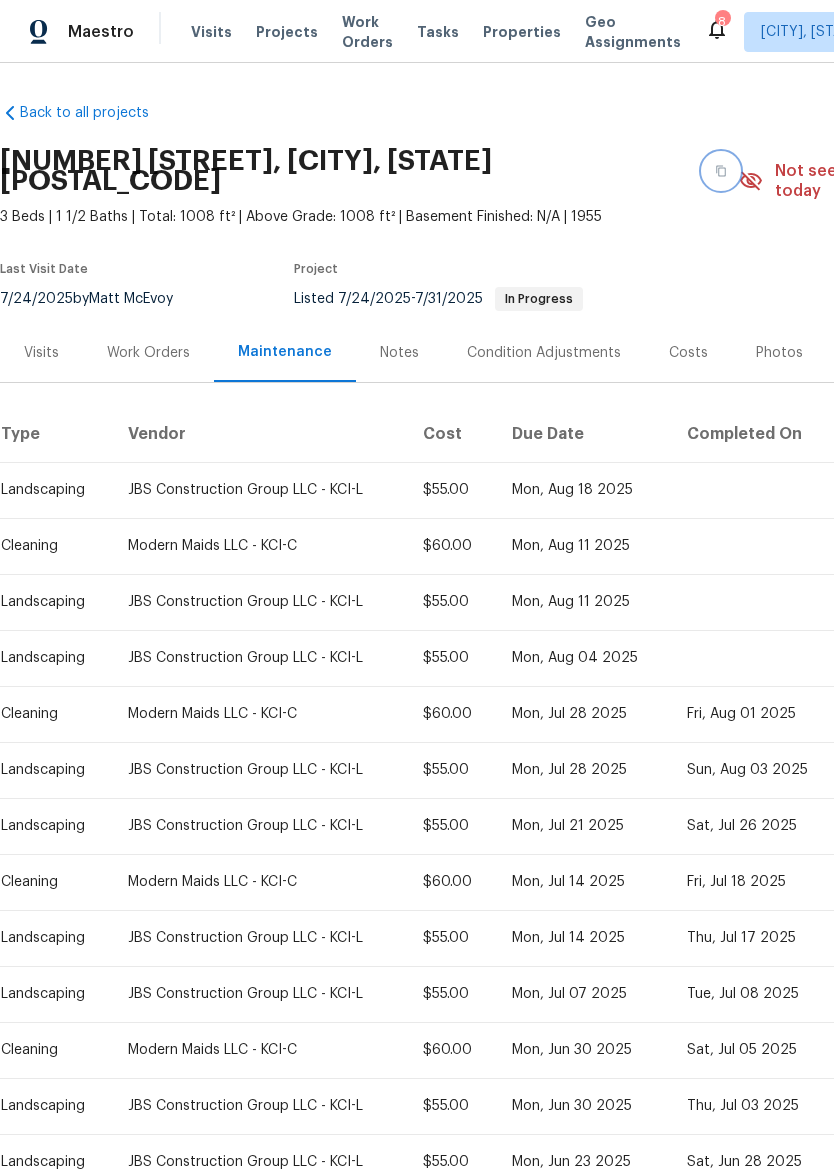 click 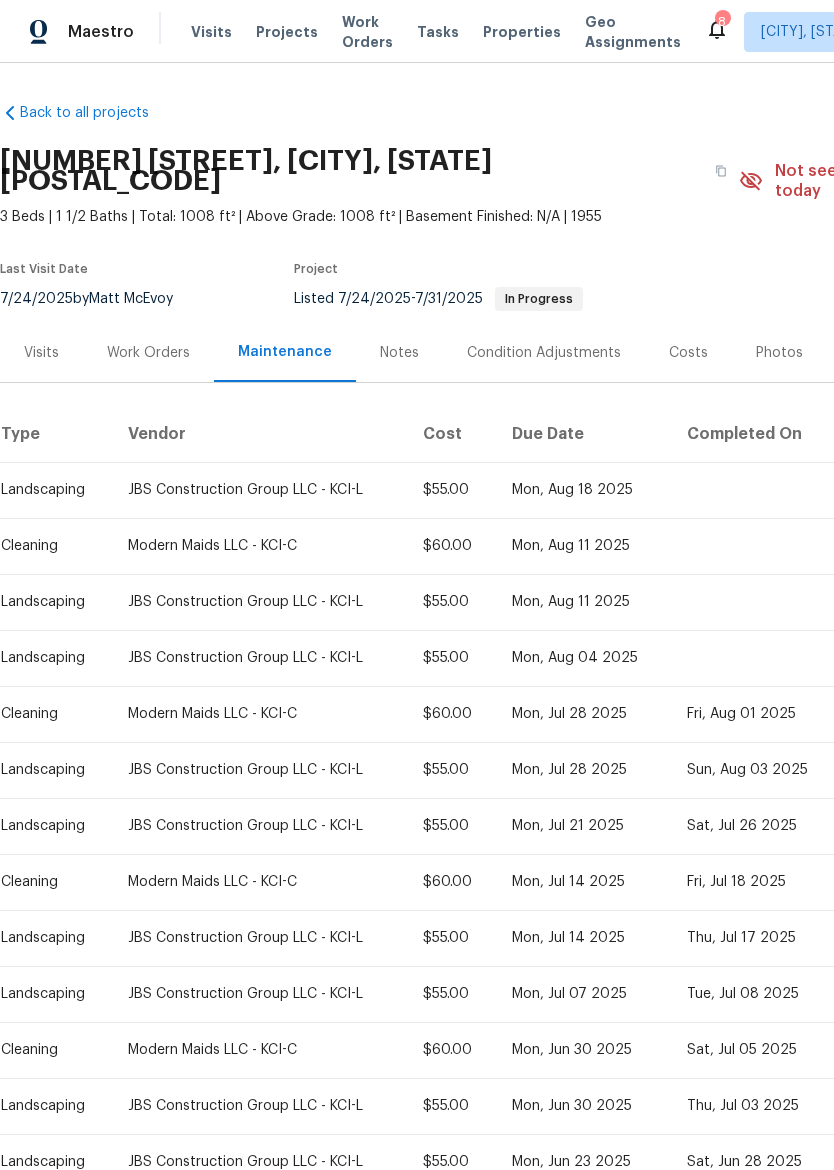 click on "Maestro" at bounding box center (101, 32) 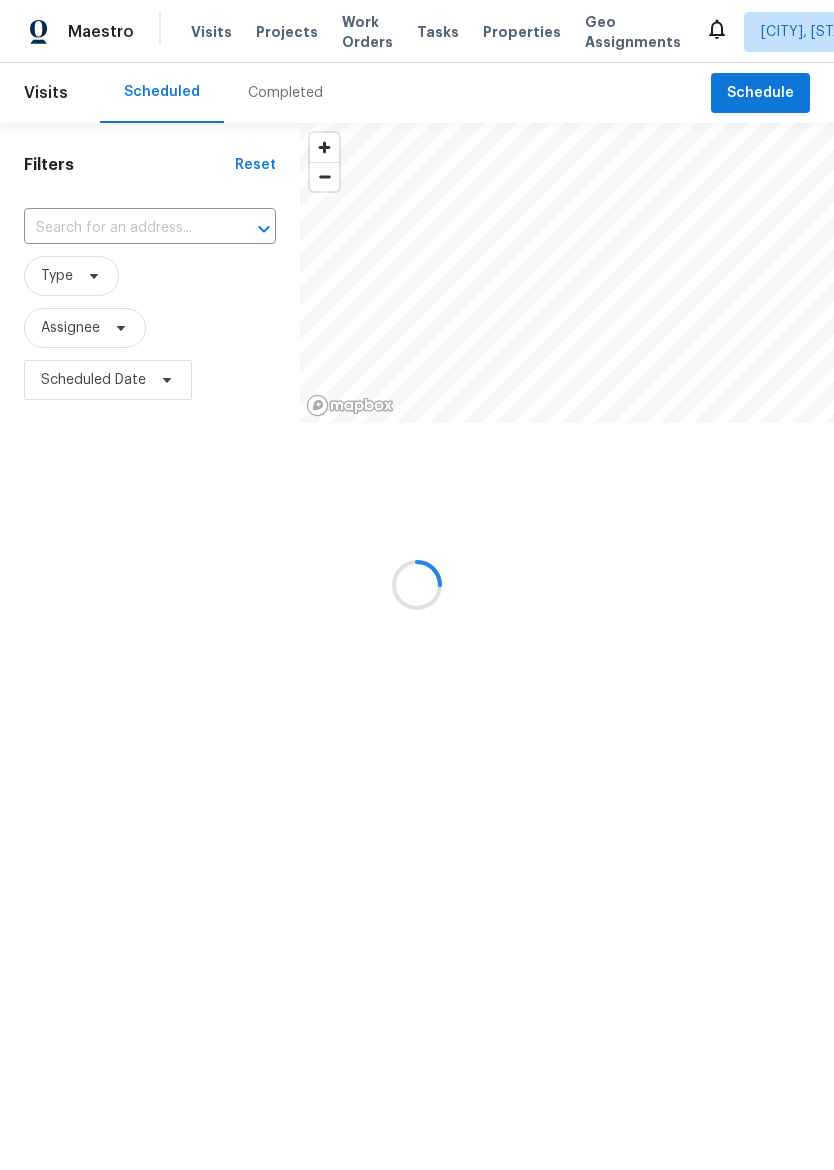 scroll, scrollTop: 0, scrollLeft: 0, axis: both 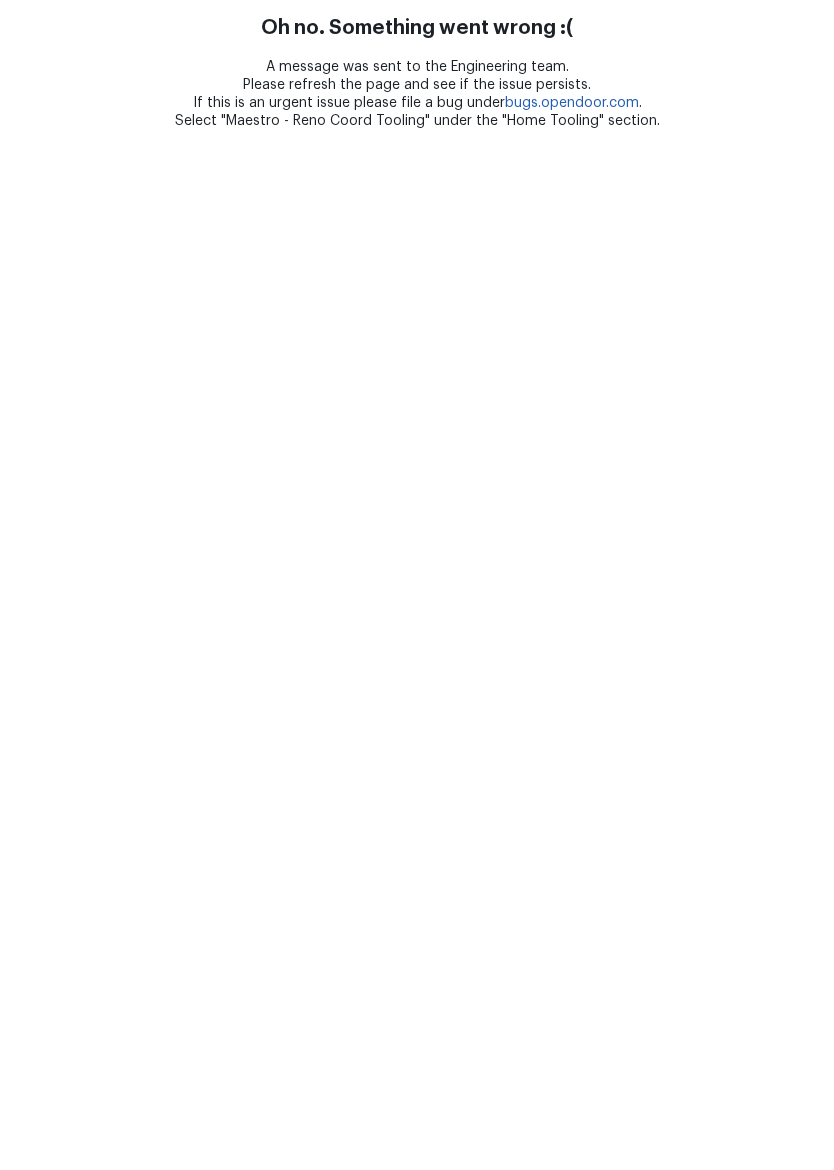click on "Oh no. Something went wrong :( A message was sent to the Engineering team. Please refresh the page and see if the issue persists. If this is an urgent issue please file a bug under  bugs.opendoor.com . Select "Maestro - Reno Coord Tooling" under the "Home Tooling" section." at bounding box center (417, 65) 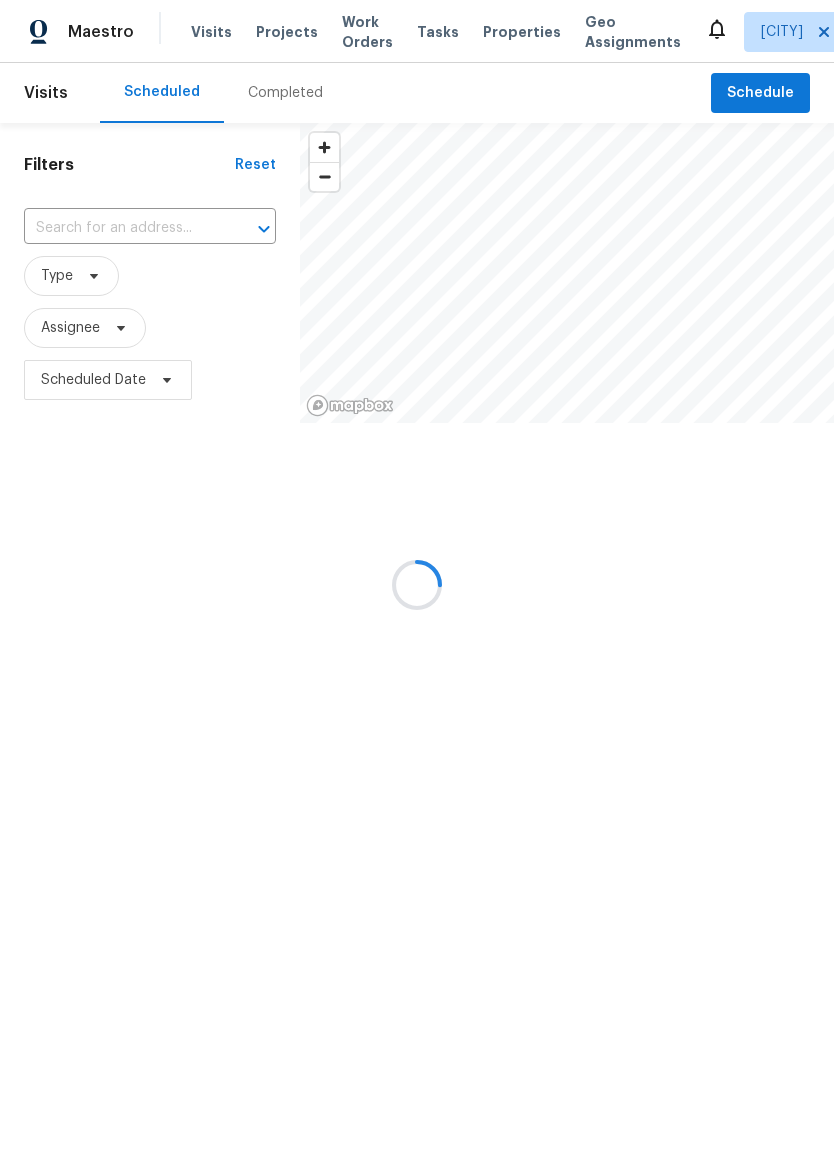scroll, scrollTop: 0, scrollLeft: 0, axis: both 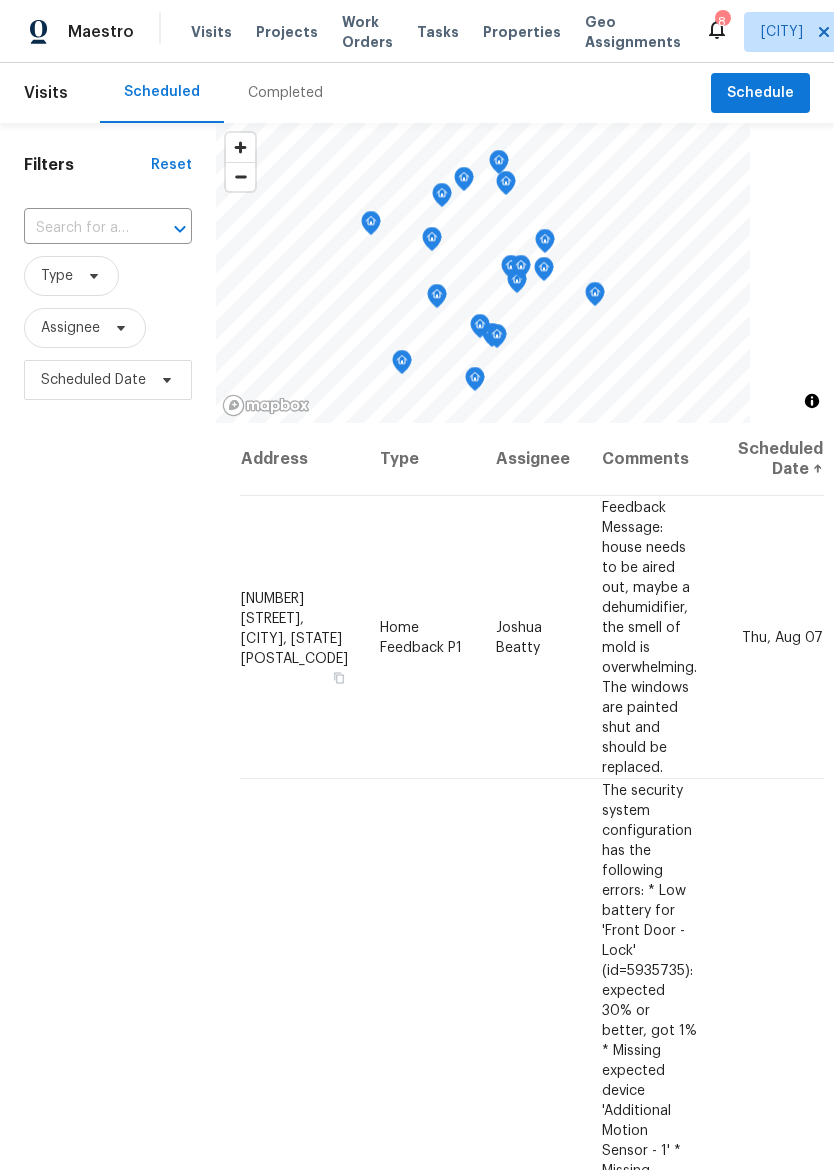 click on "Properties" at bounding box center (522, 32) 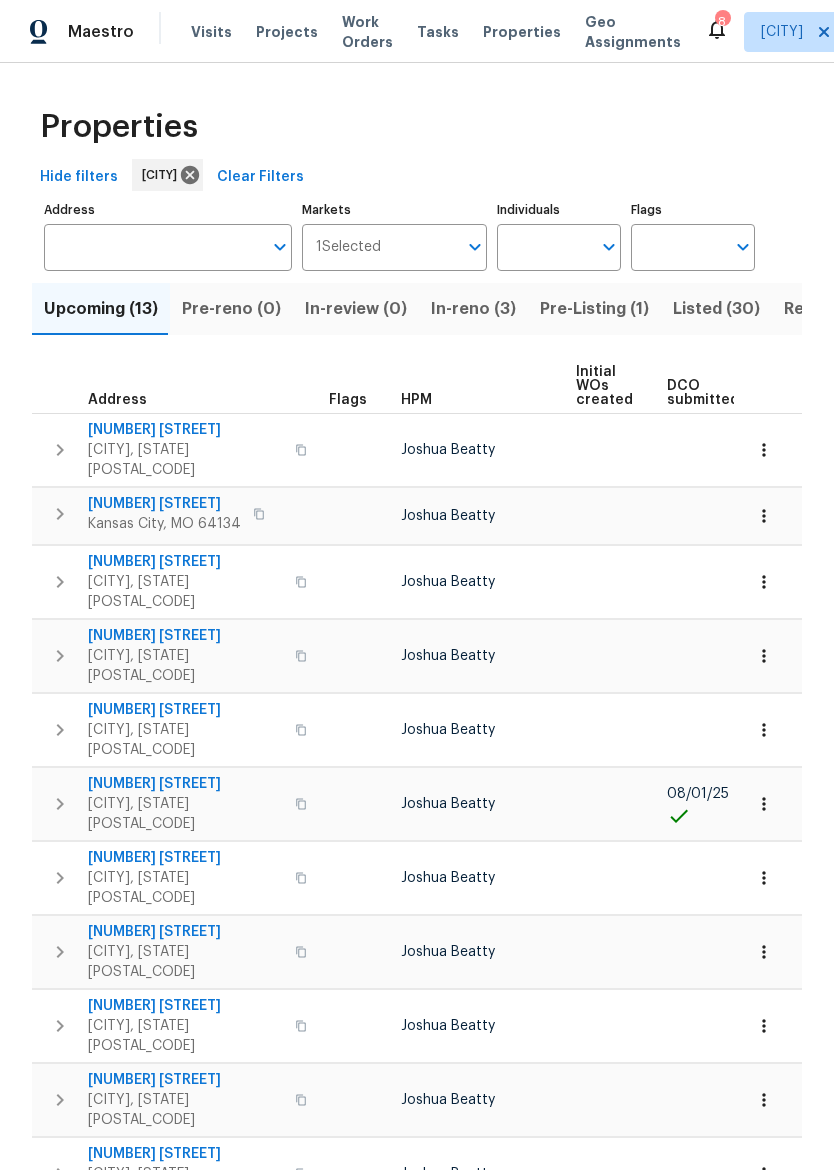 click on "Address" at bounding box center (153, 247) 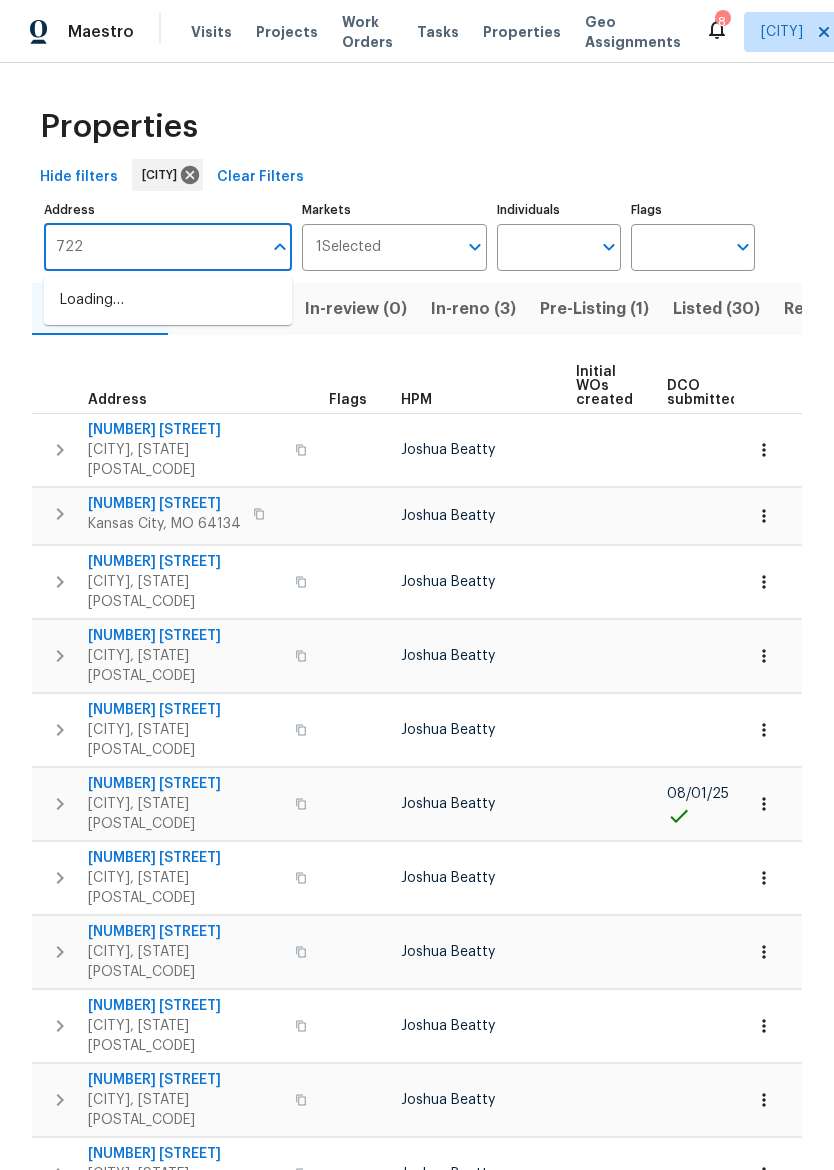 type on "7227" 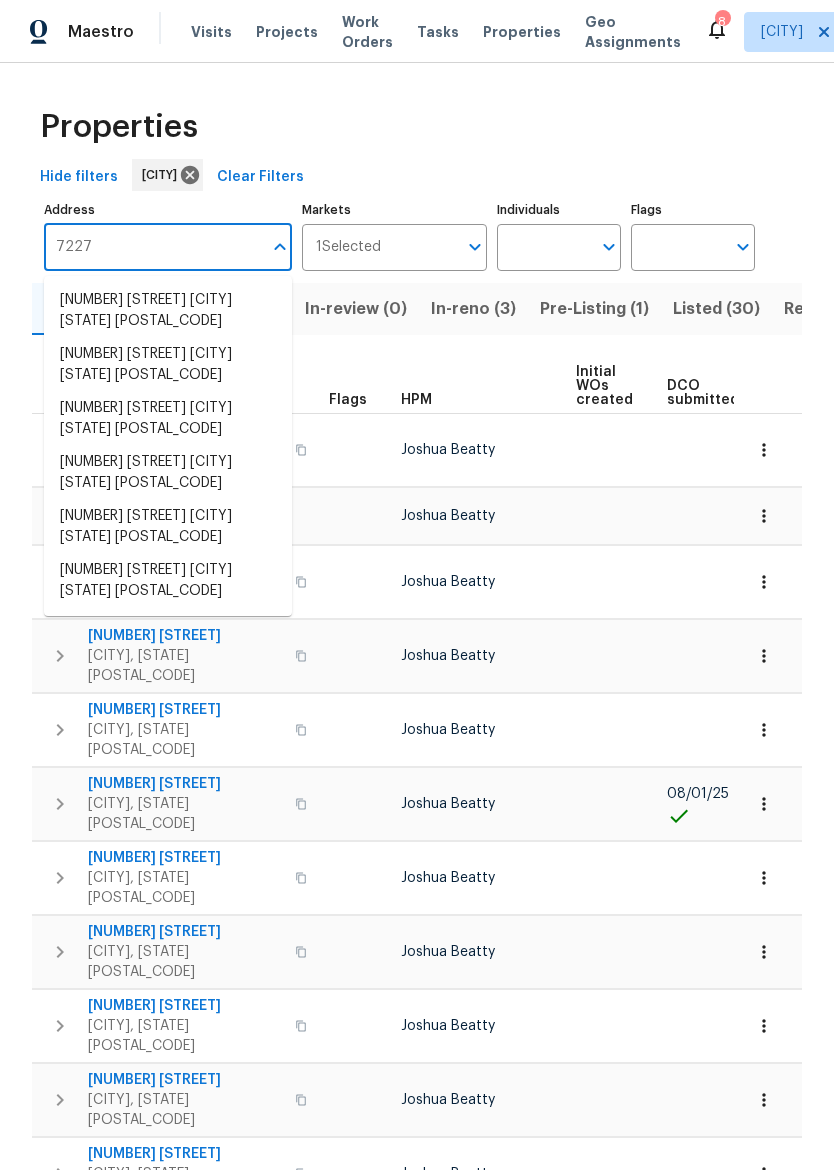 click on "7227 Greeley Ave Kansas City KS 66109" at bounding box center [168, 365] 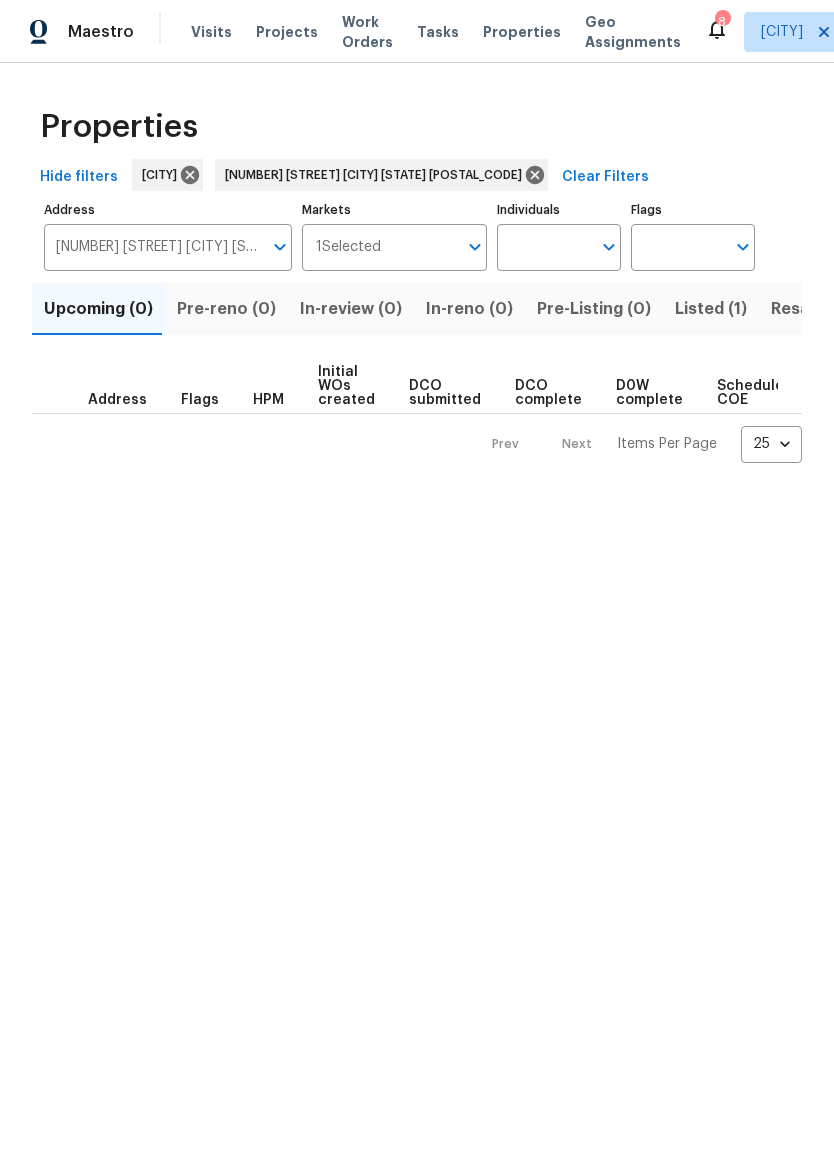 click on "Listed (1)" at bounding box center (711, 309) 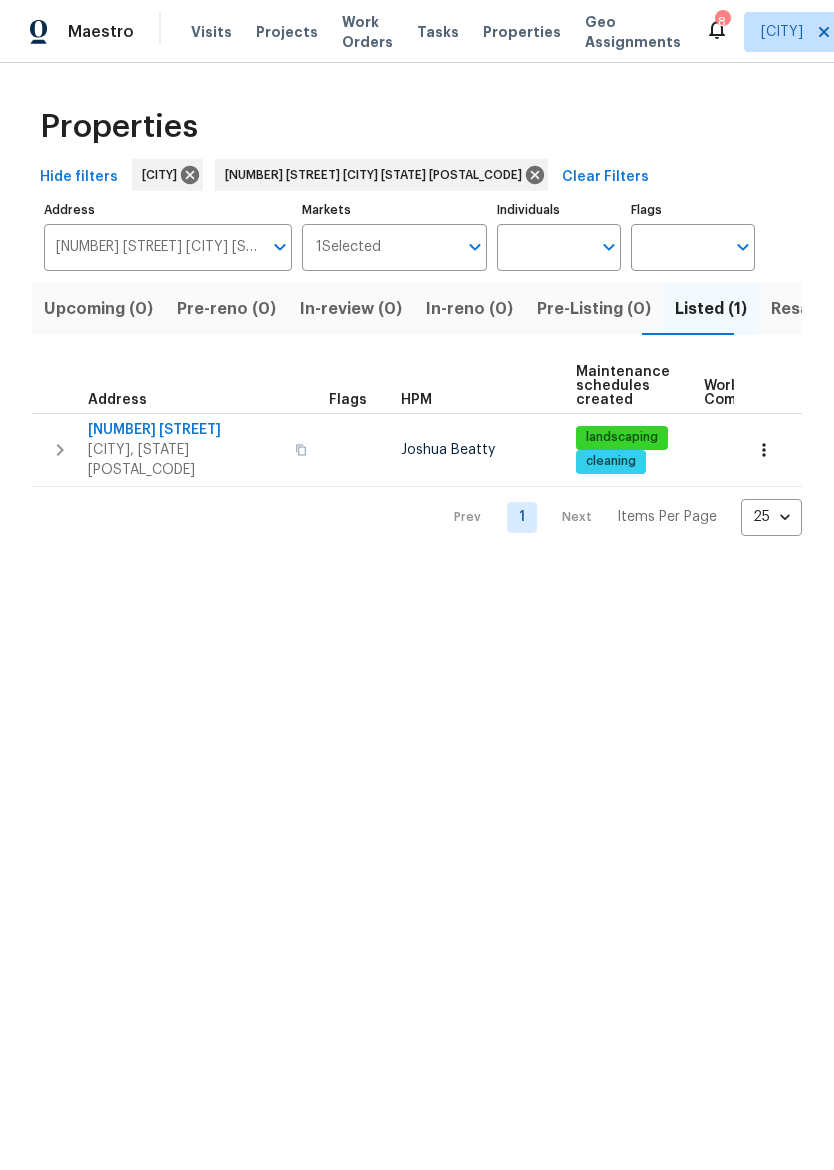 click on "[NUMBER] [STREET]" at bounding box center [185, 430] 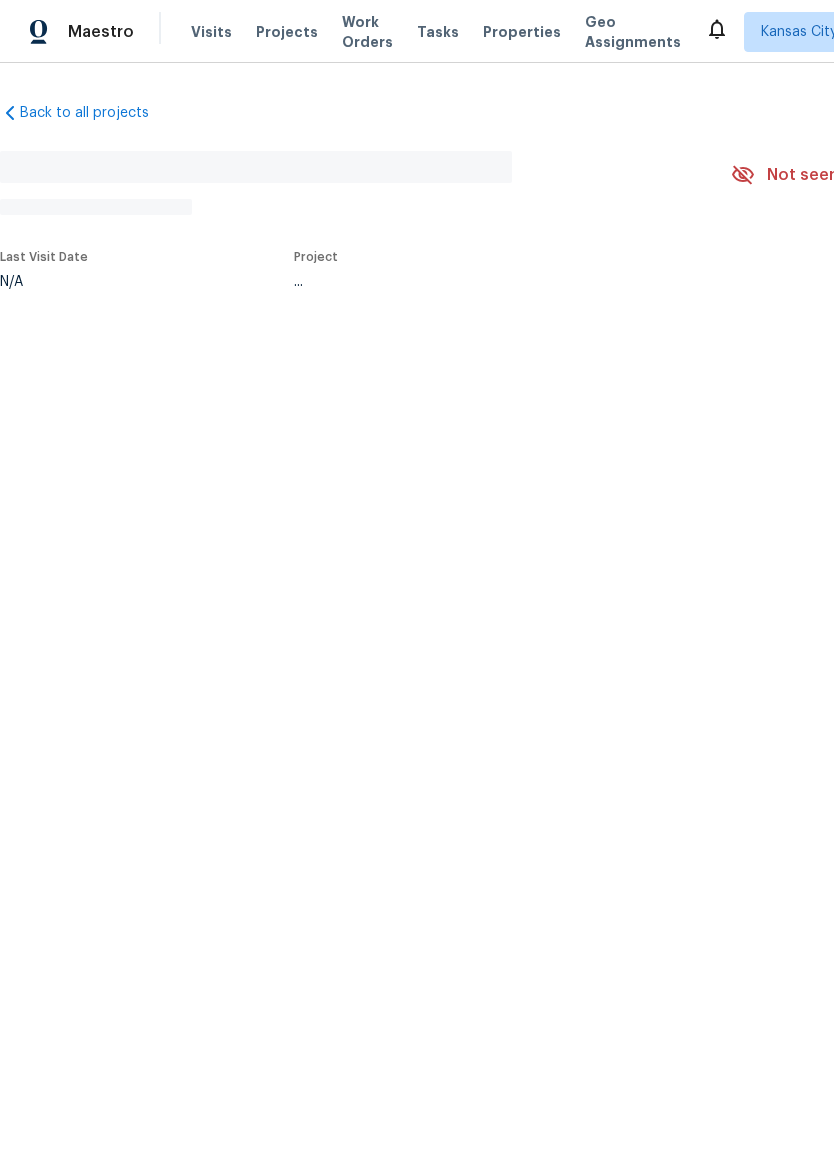 scroll, scrollTop: 0, scrollLeft: 0, axis: both 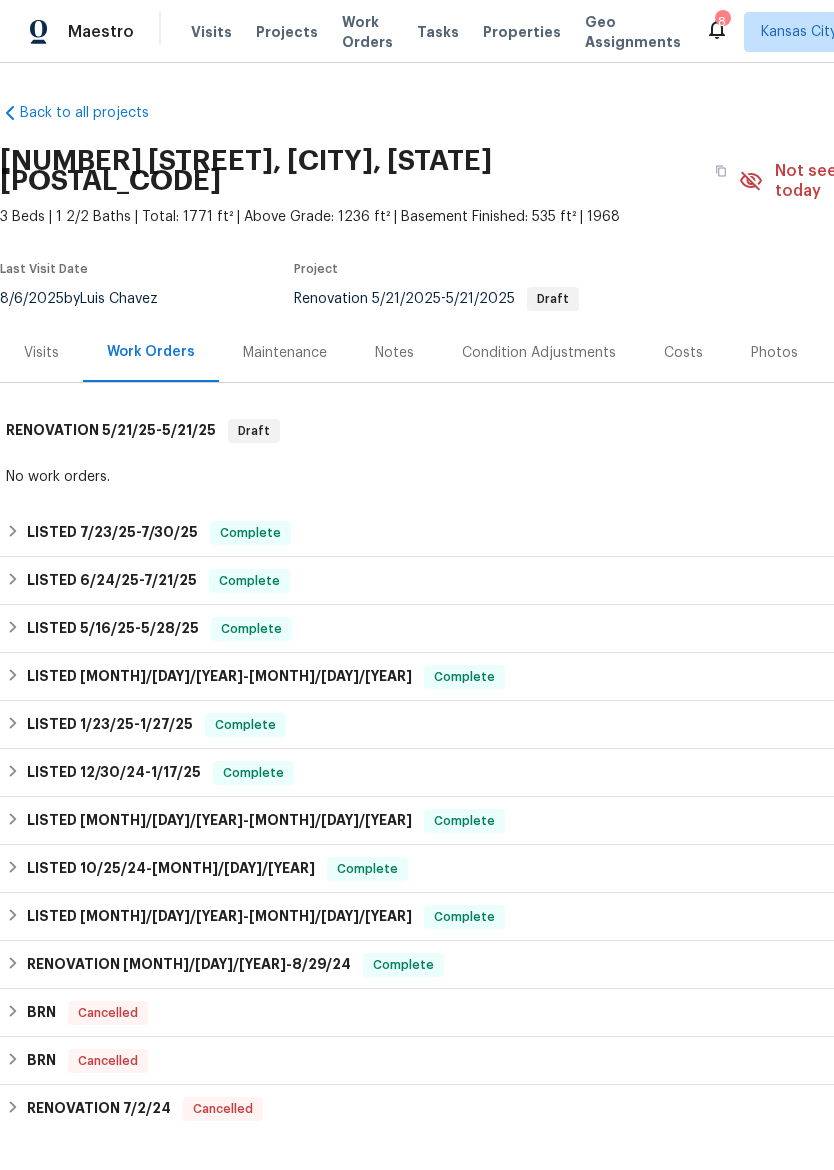 click on "Visits" at bounding box center (41, 353) 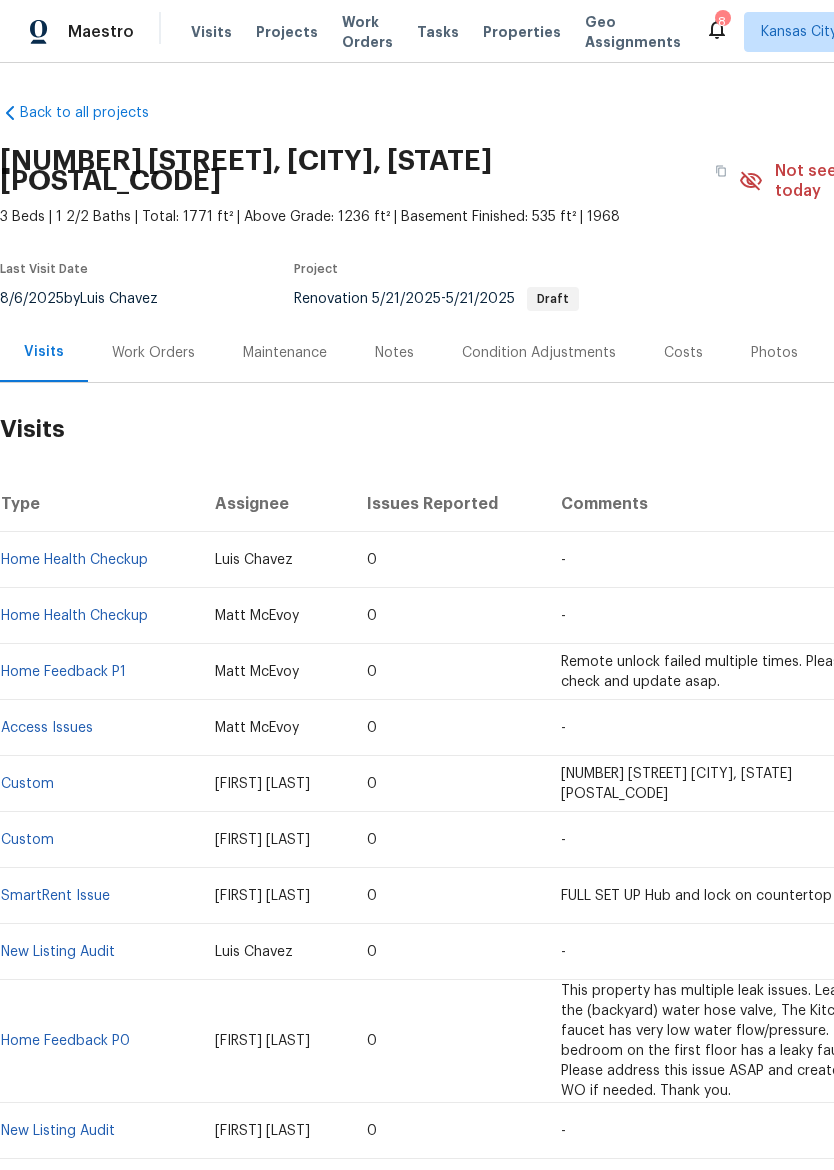 click on "Home Health Checkup" at bounding box center [74, 560] 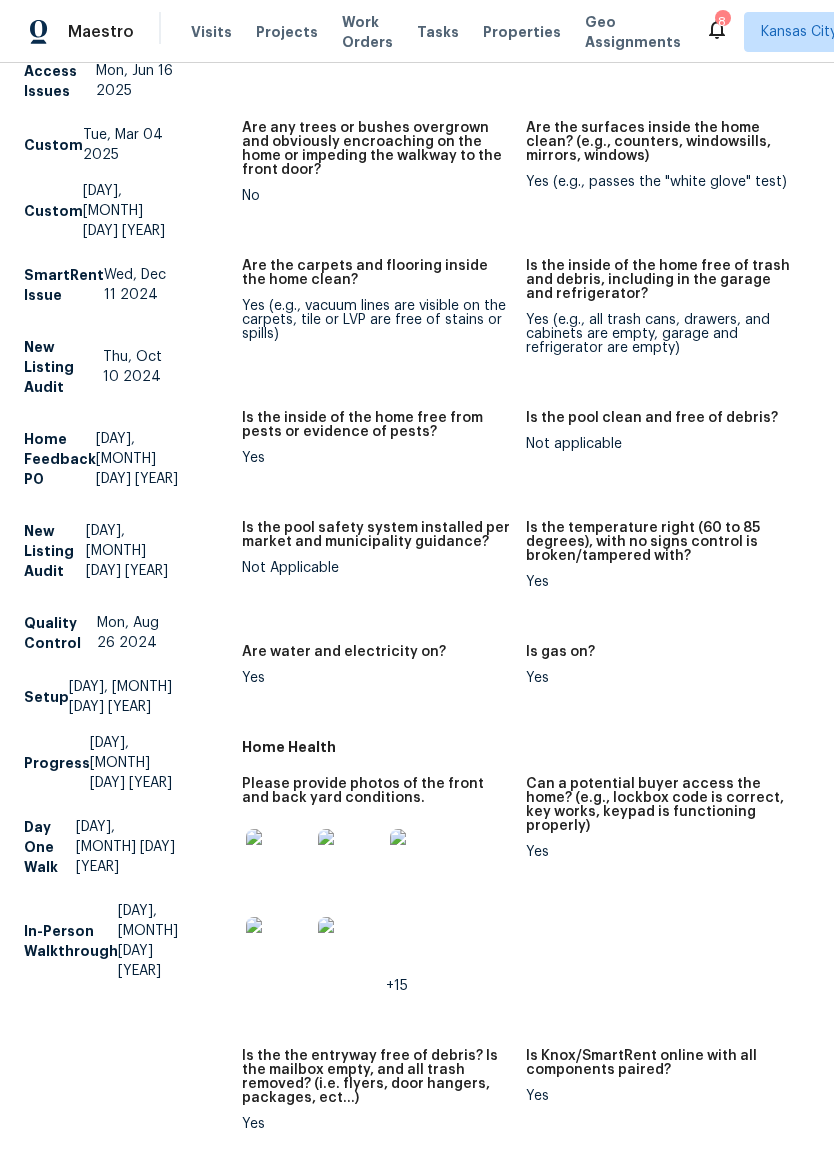 scroll, scrollTop: 466, scrollLeft: 0, axis: vertical 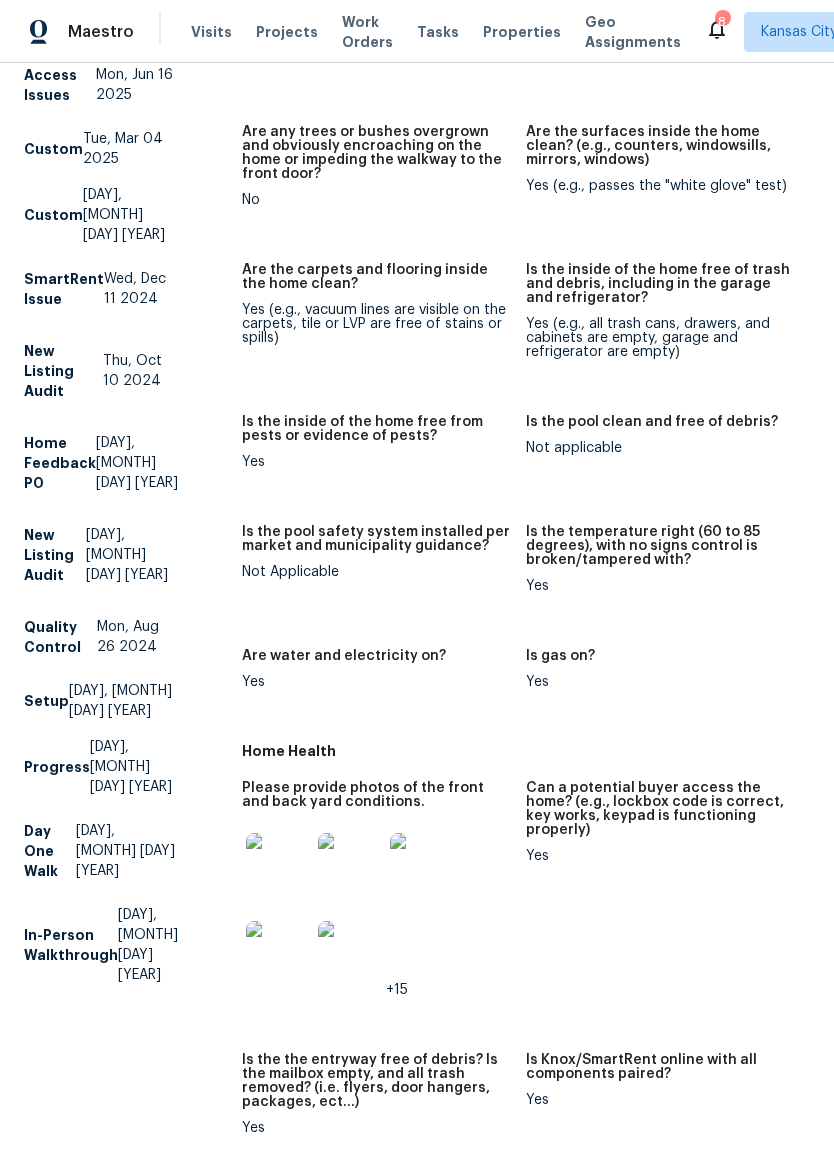 click at bounding box center (278, 865) 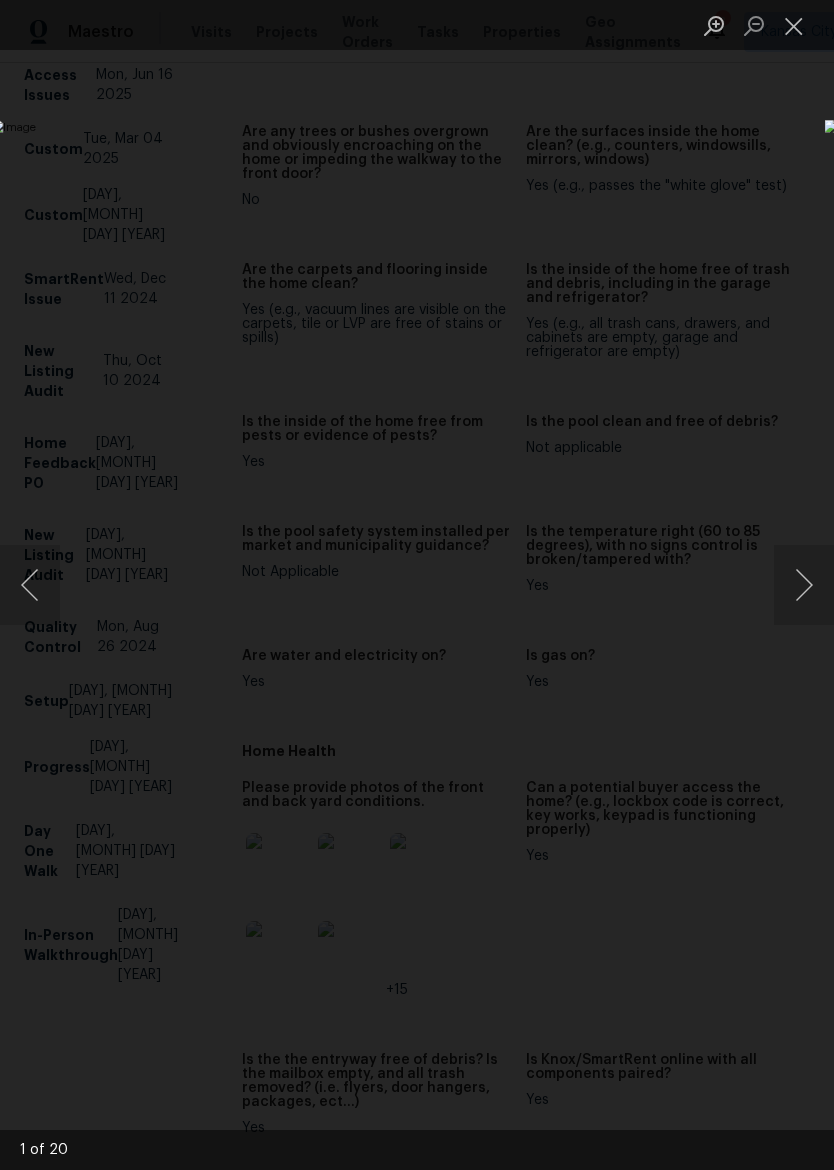 click at bounding box center (804, 585) 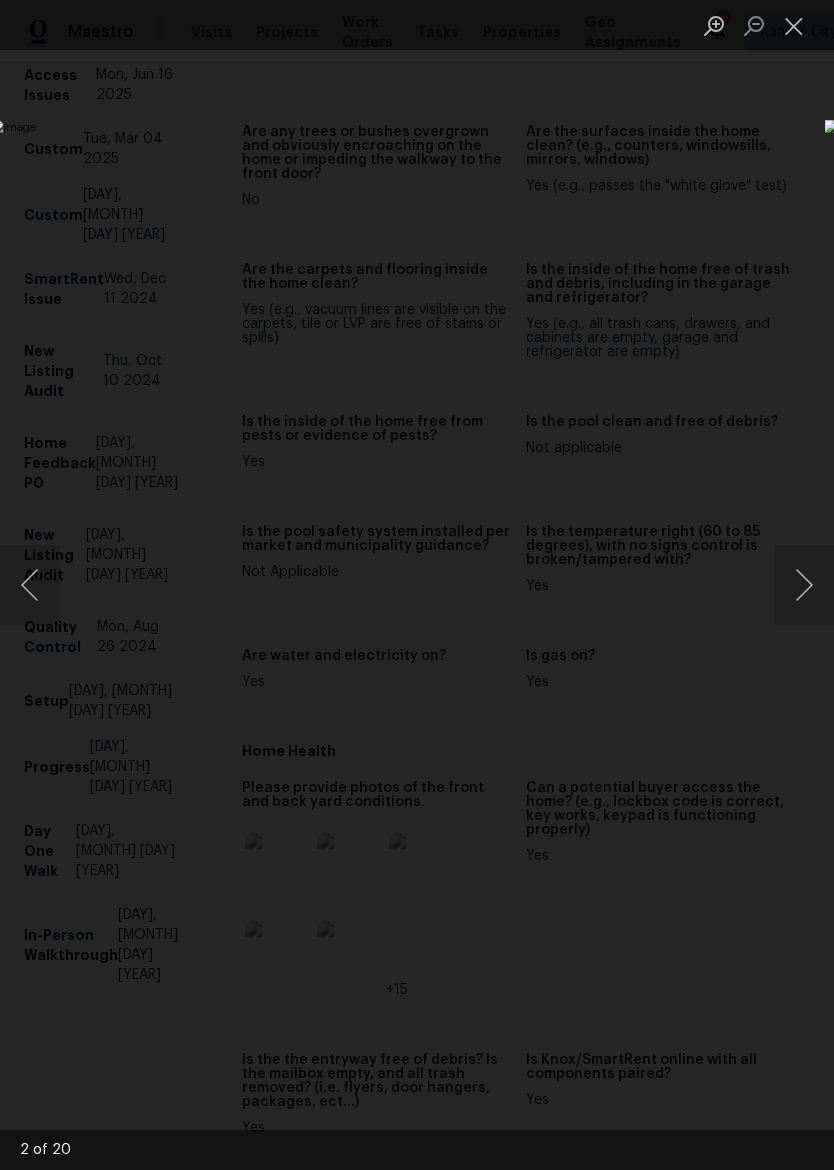 click at bounding box center [804, 585] 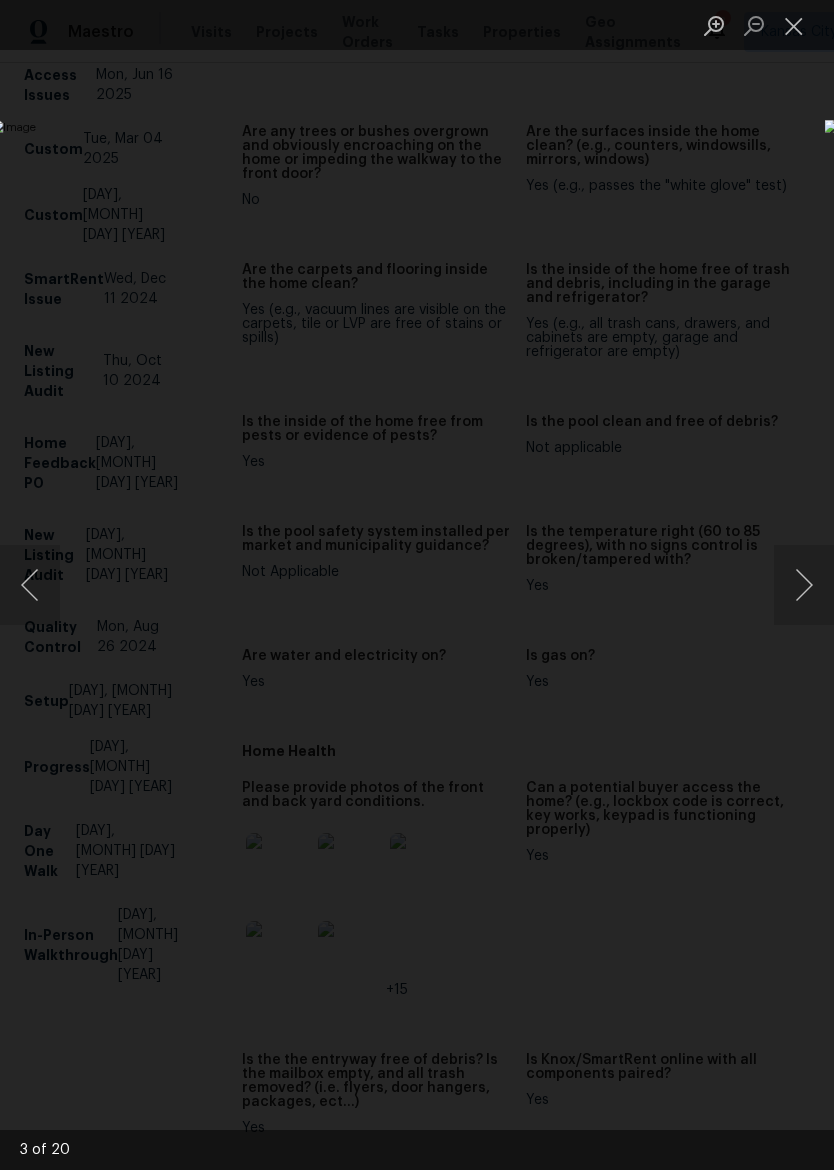 click at bounding box center [804, 585] 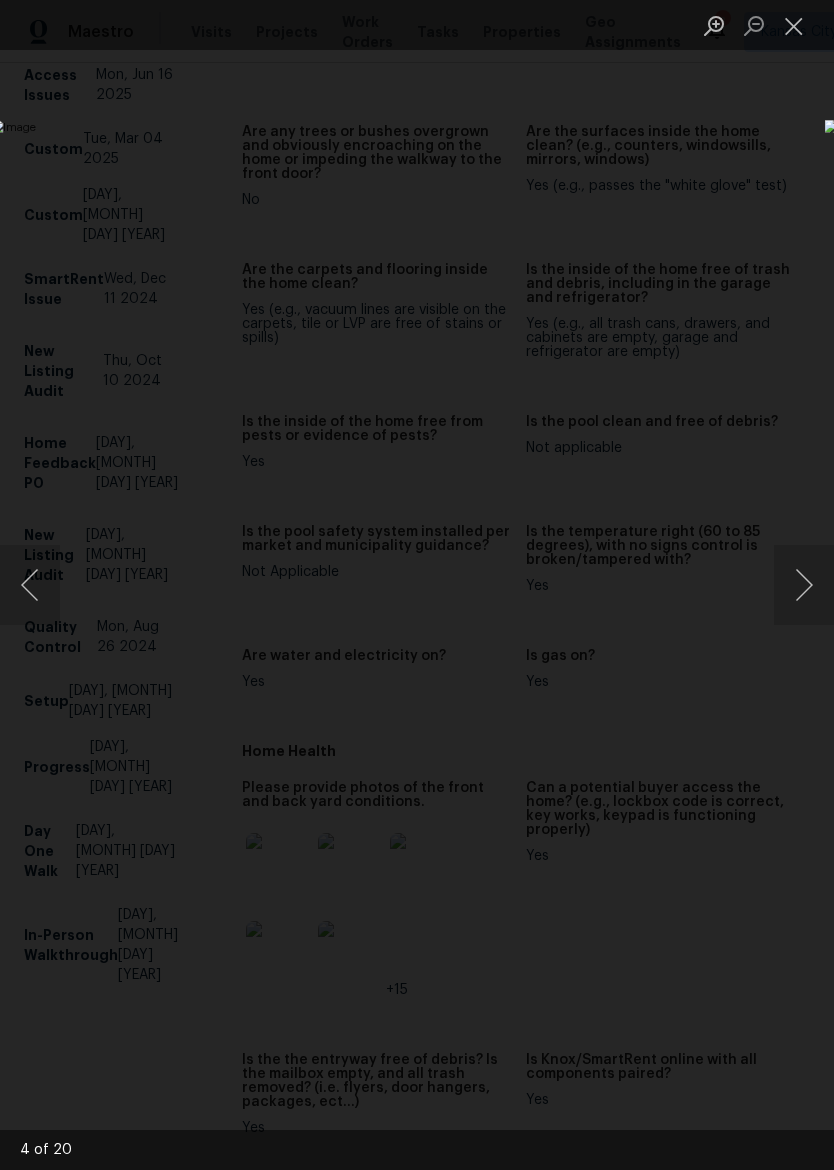 click at bounding box center (804, 585) 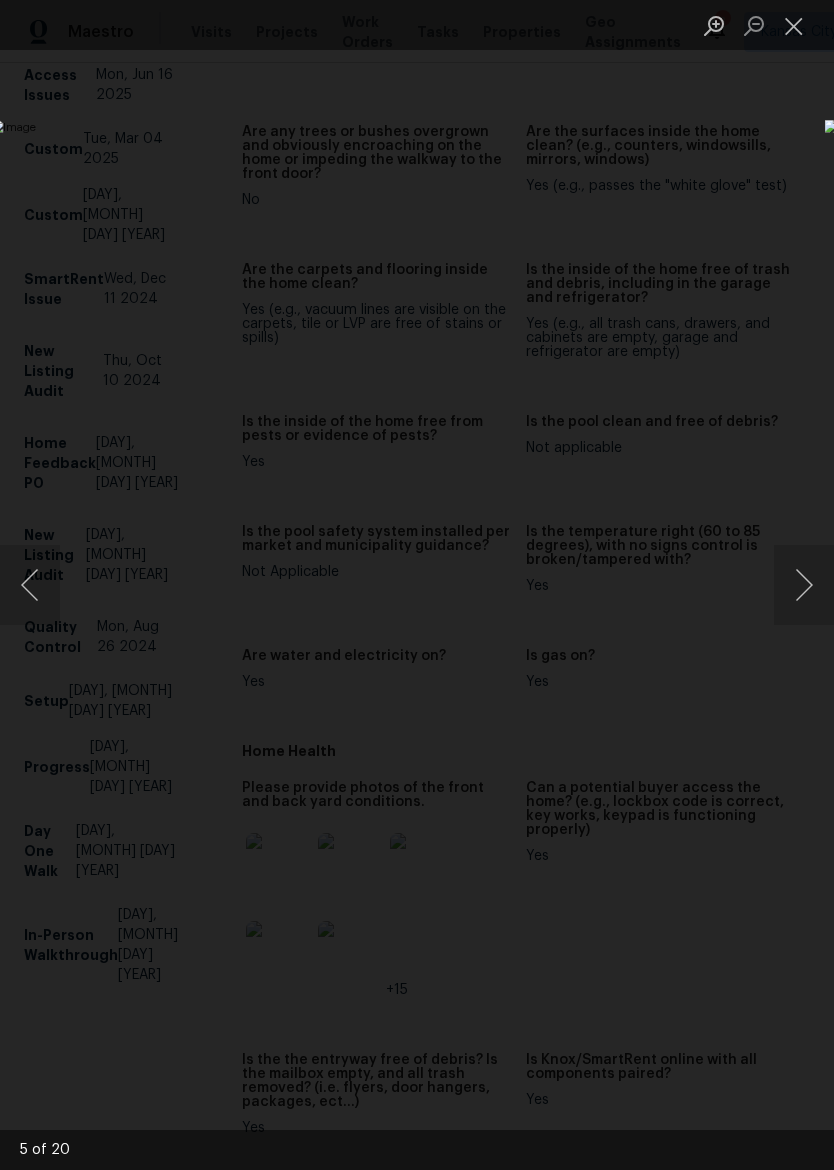click at bounding box center (804, 585) 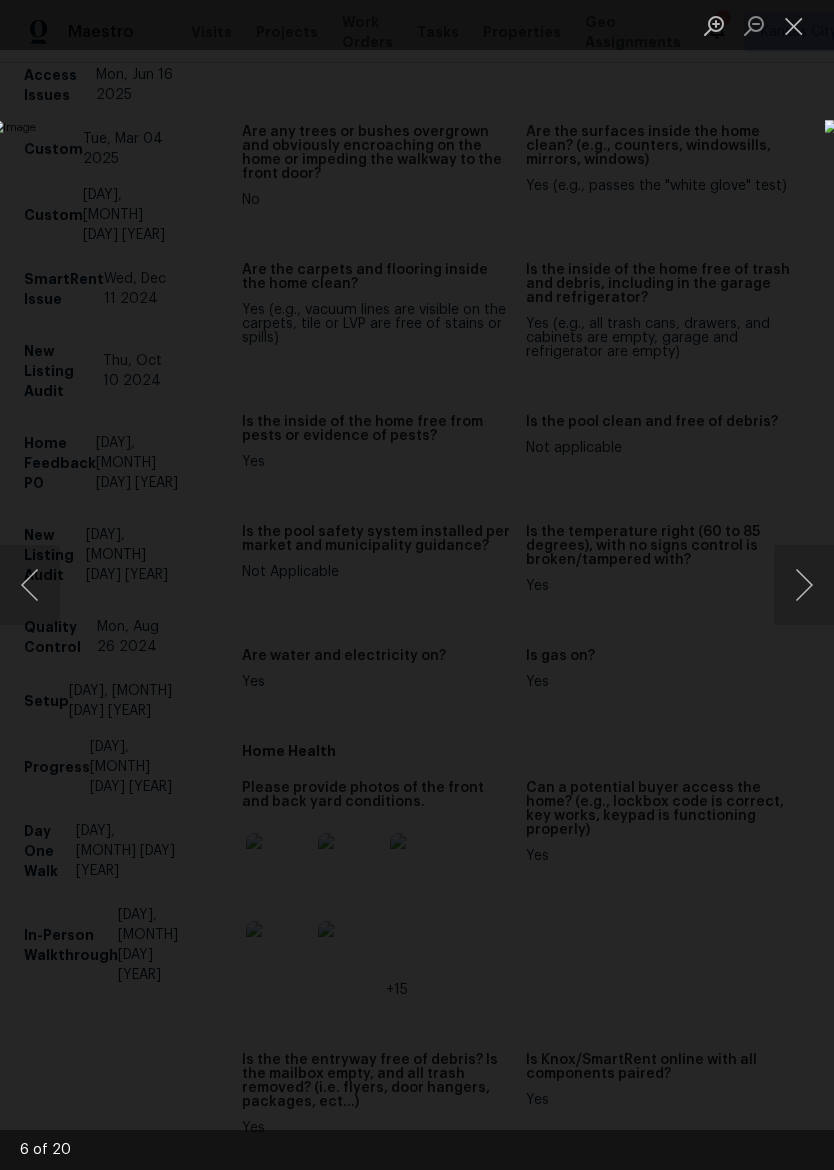 click at bounding box center (804, 585) 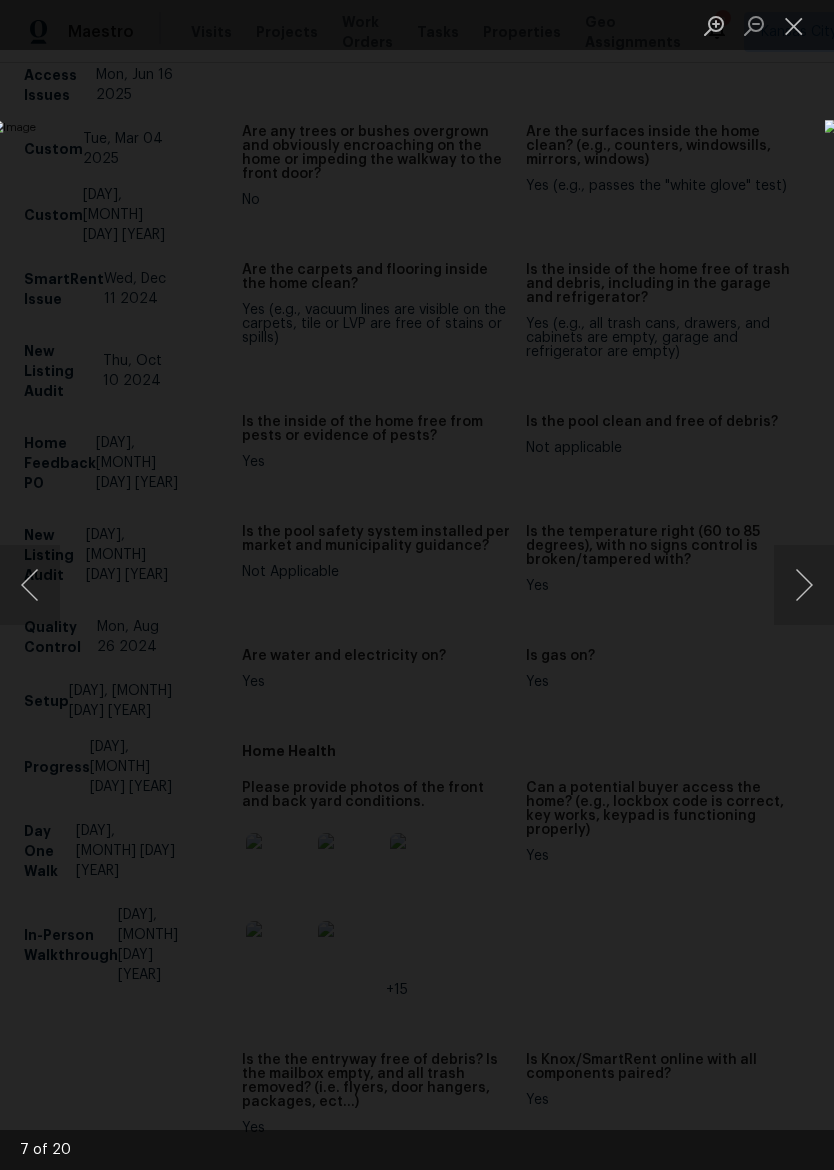 click at bounding box center [804, 585] 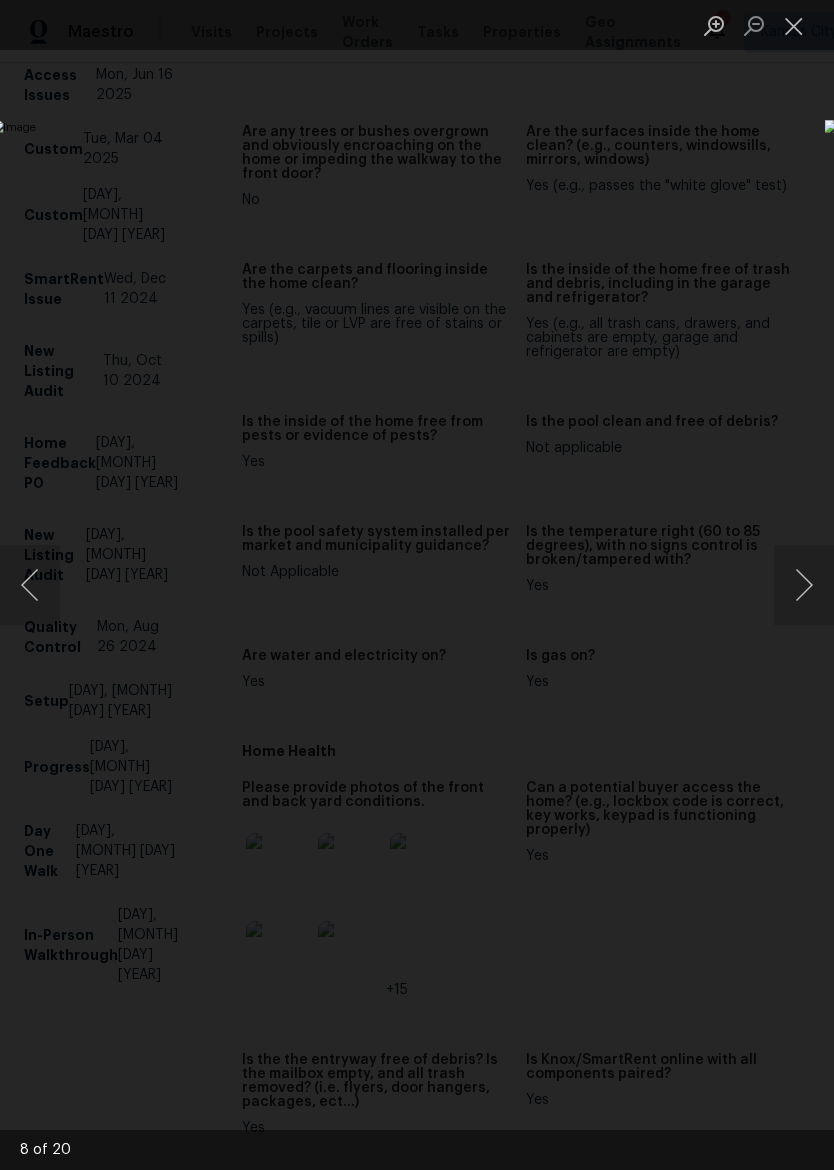 click at bounding box center (804, 585) 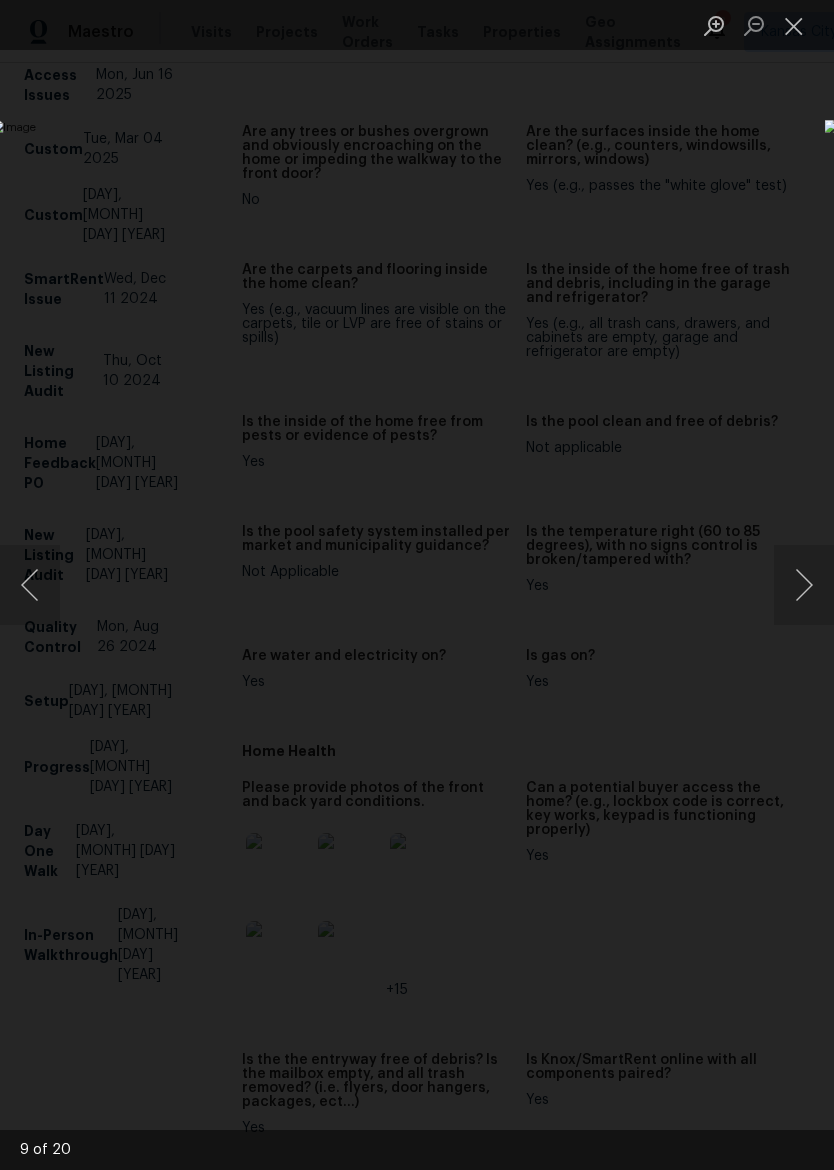 click at bounding box center (804, 585) 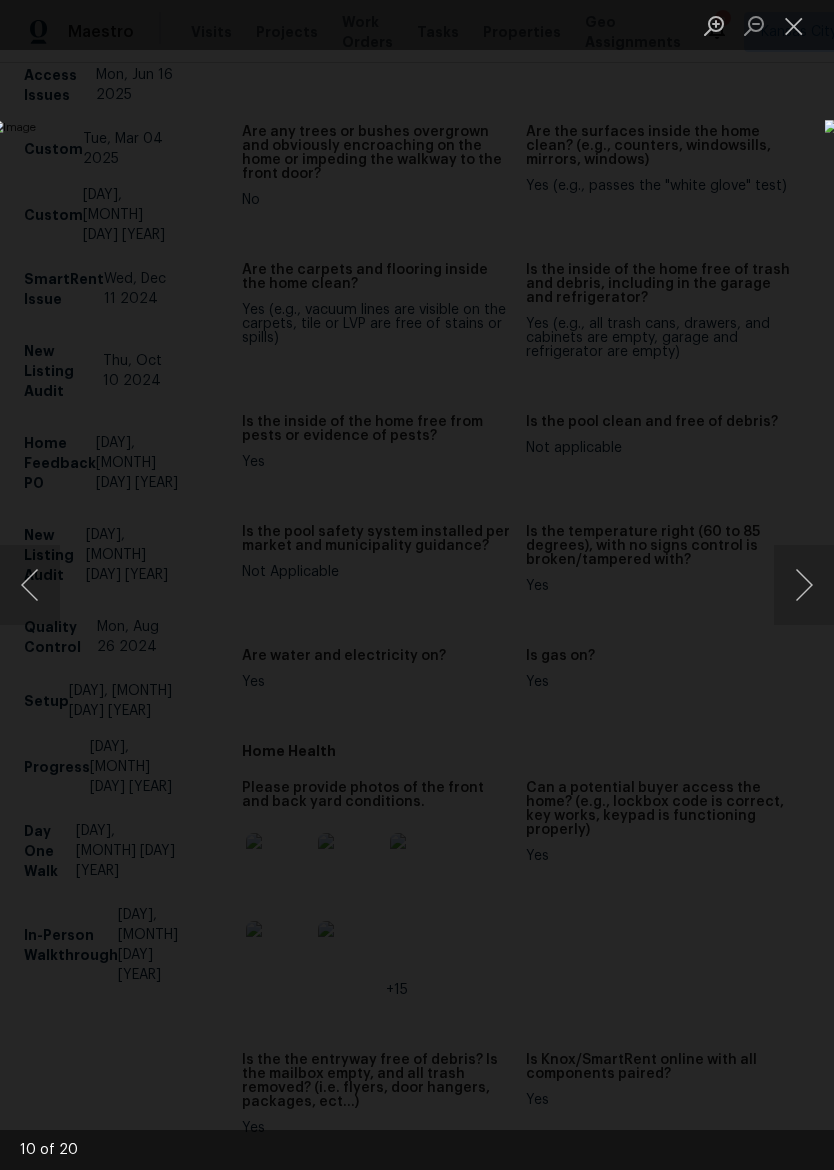 click at bounding box center [804, 585] 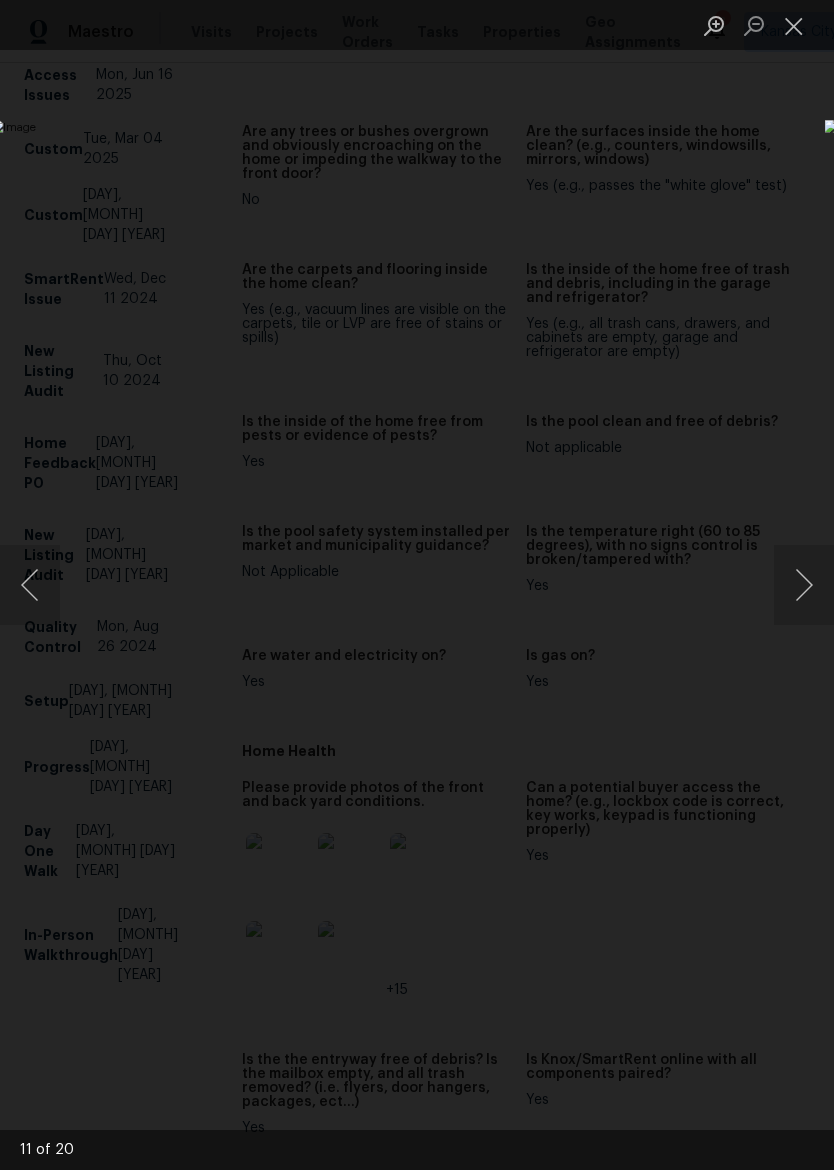 click at bounding box center (804, 585) 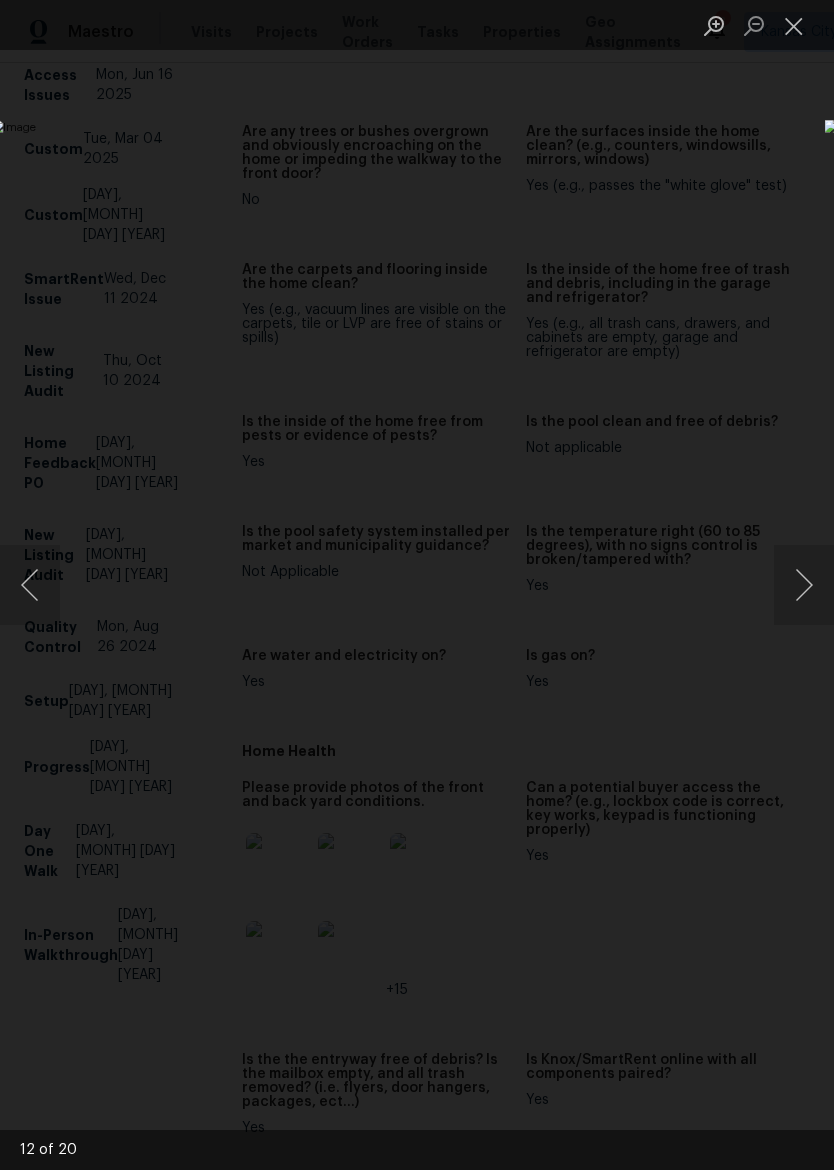 click at bounding box center (804, 585) 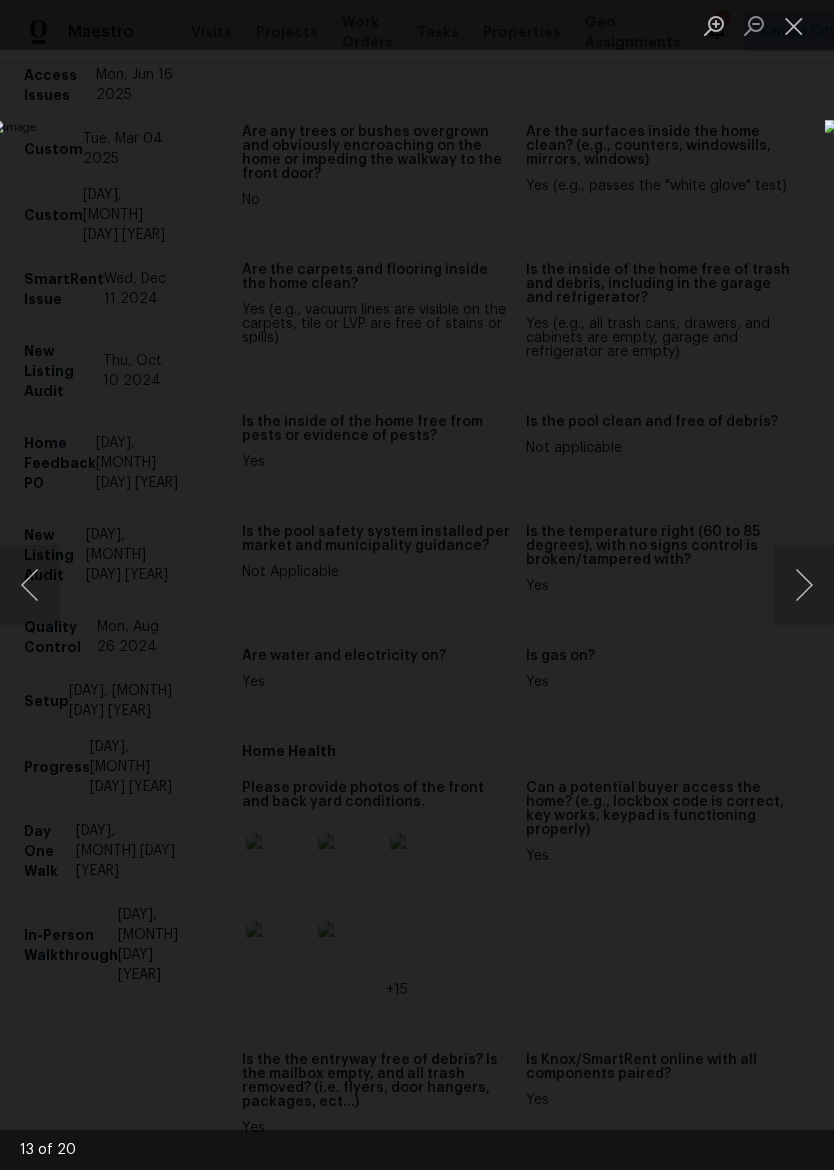 click at bounding box center [804, 585] 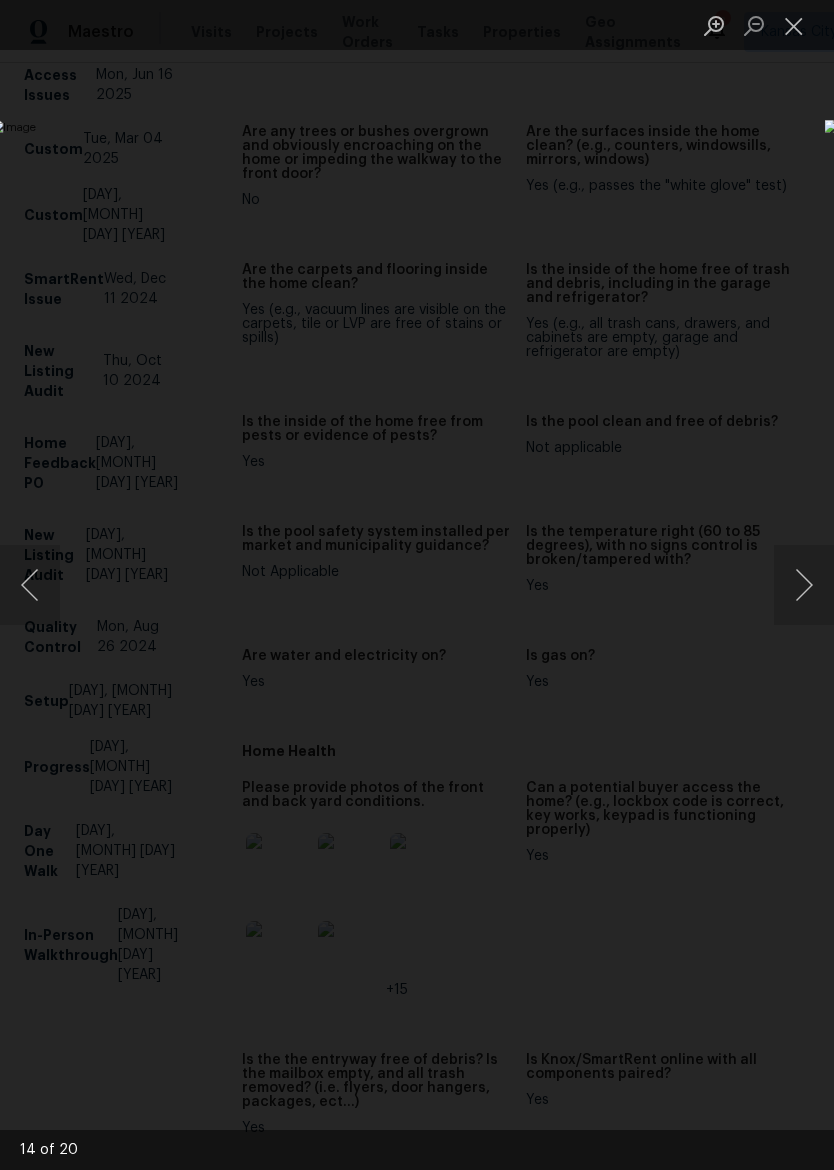 click at bounding box center [804, 585] 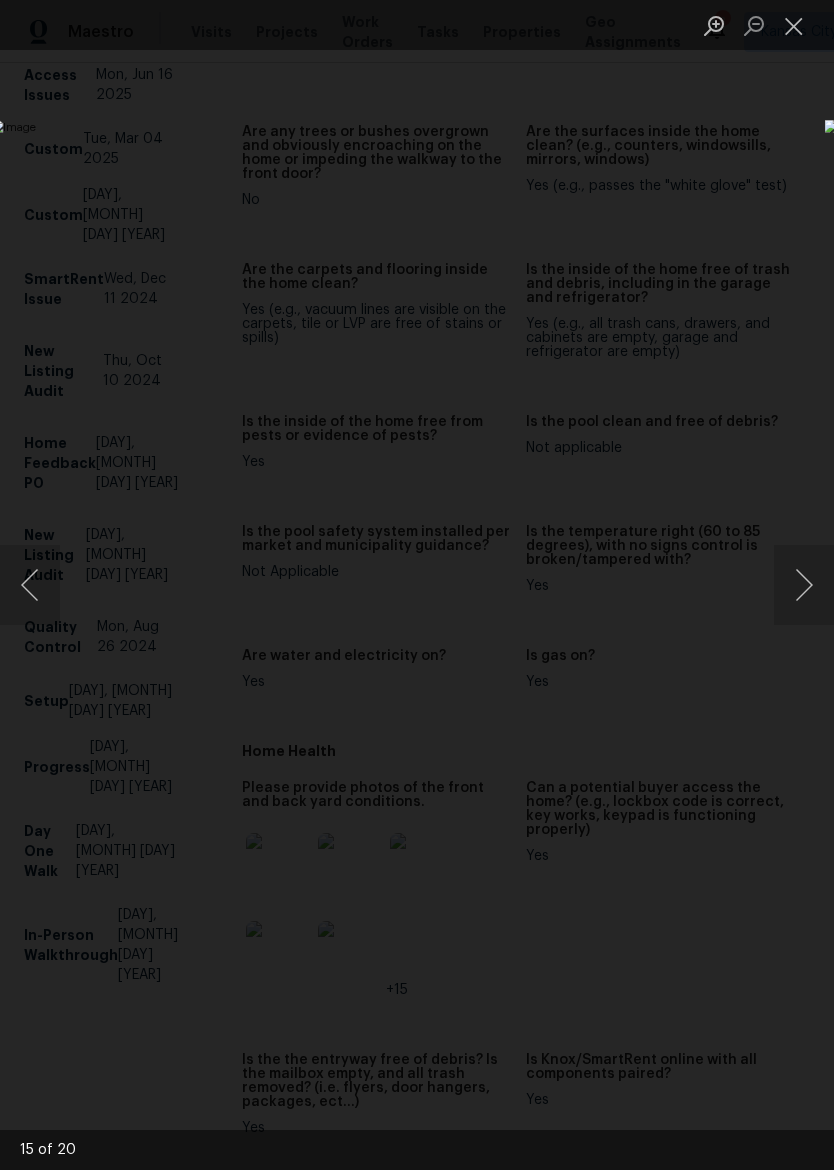 click at bounding box center [804, 585] 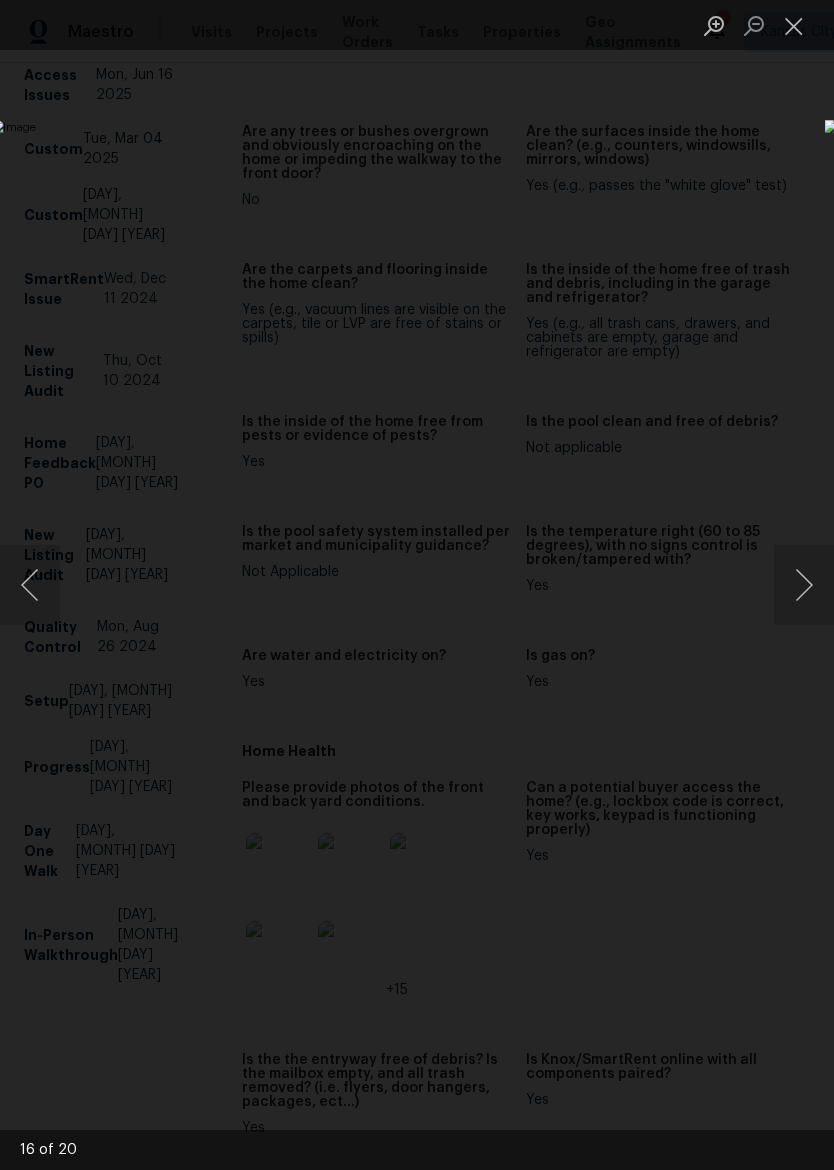 click at bounding box center [804, 585] 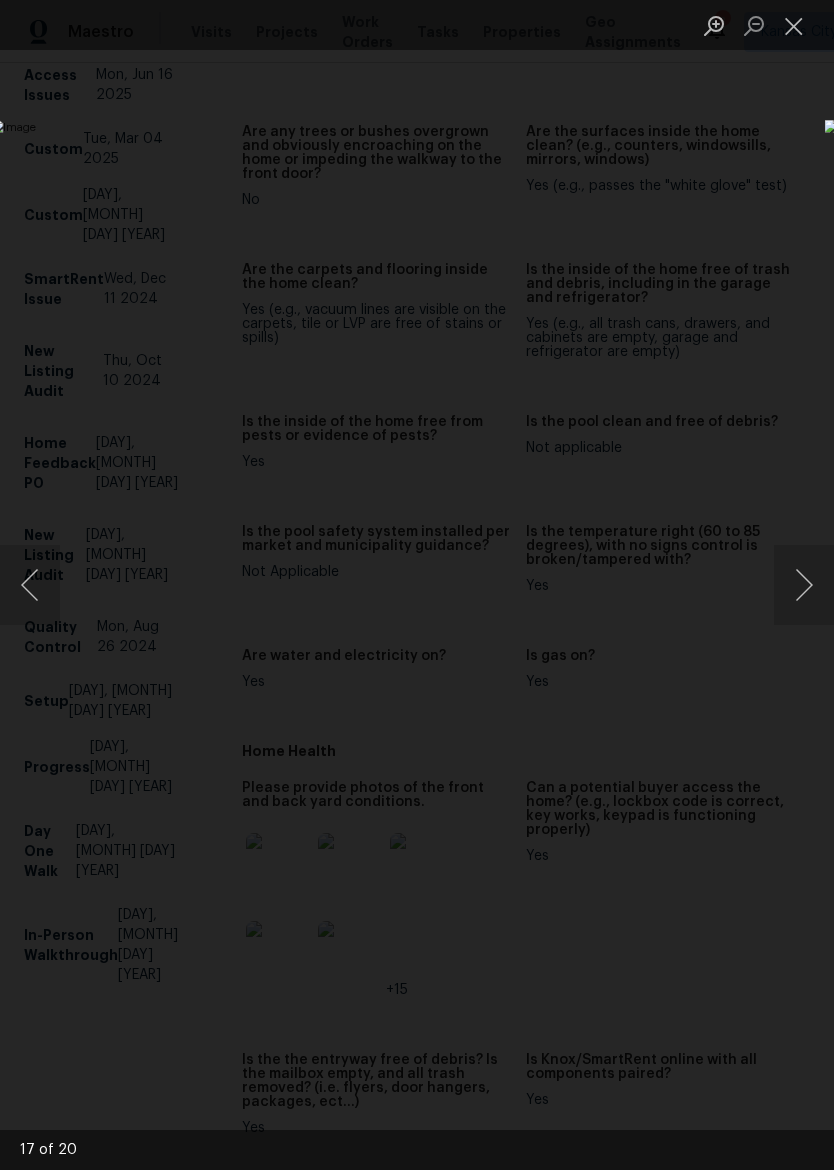 click at bounding box center [804, 585] 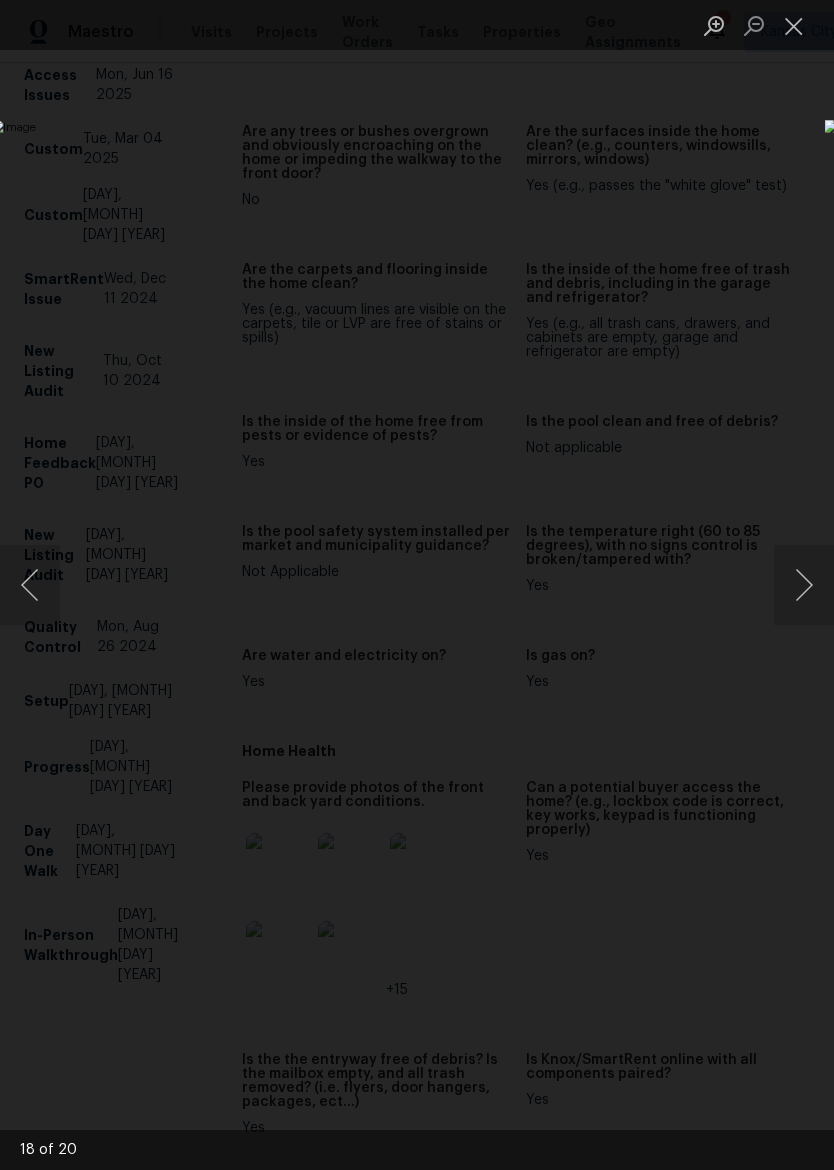 click at bounding box center (804, 585) 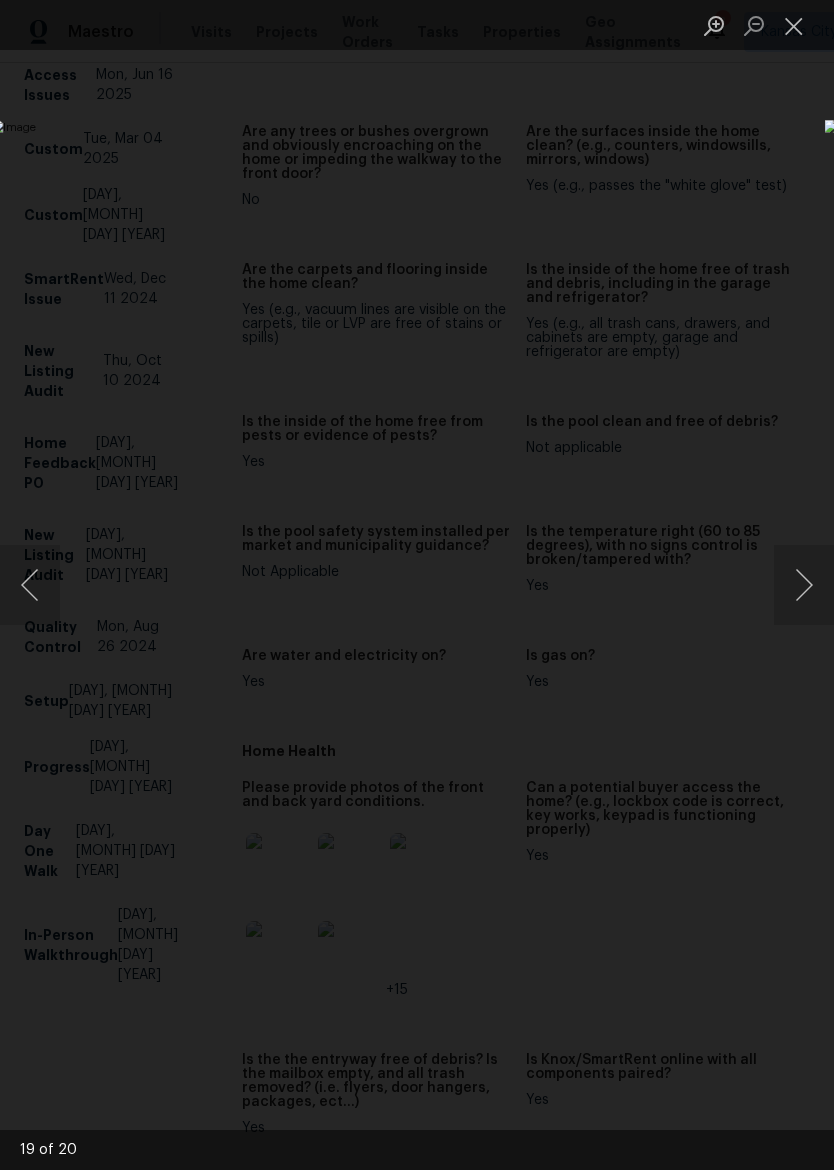 click at bounding box center (804, 585) 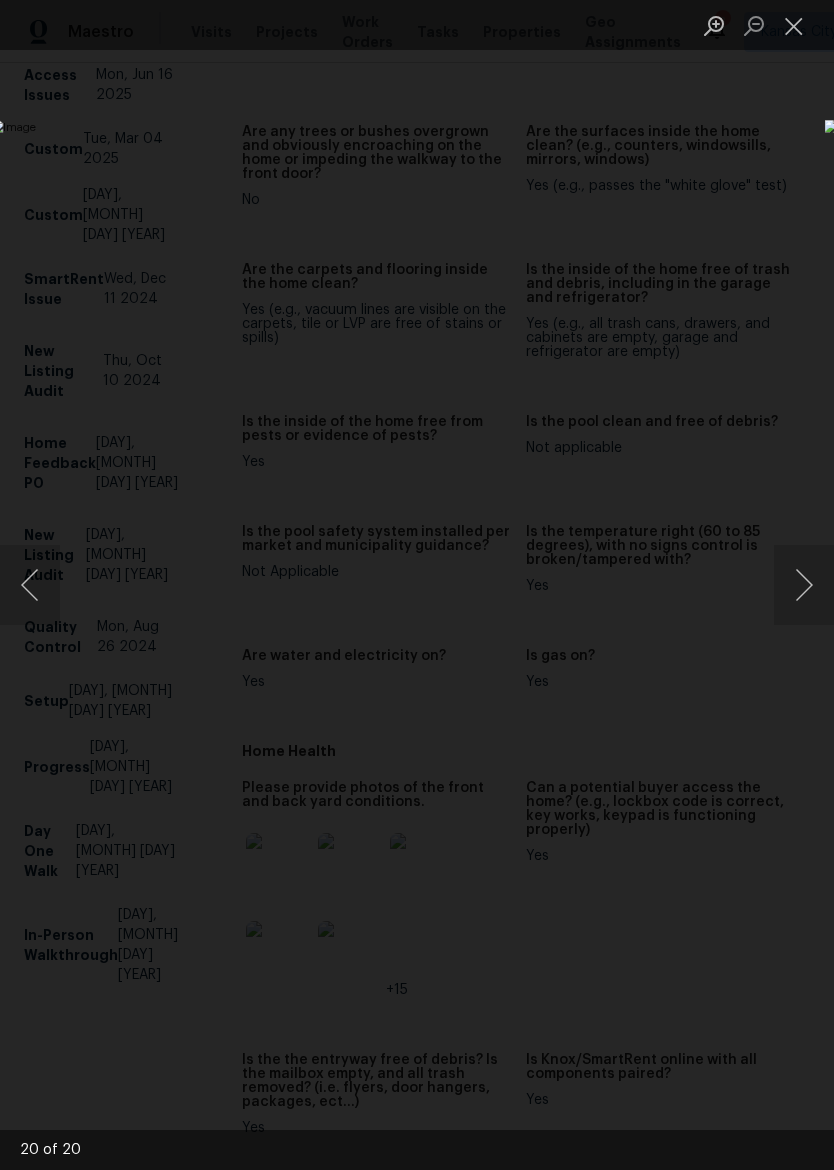 click at bounding box center [804, 585] 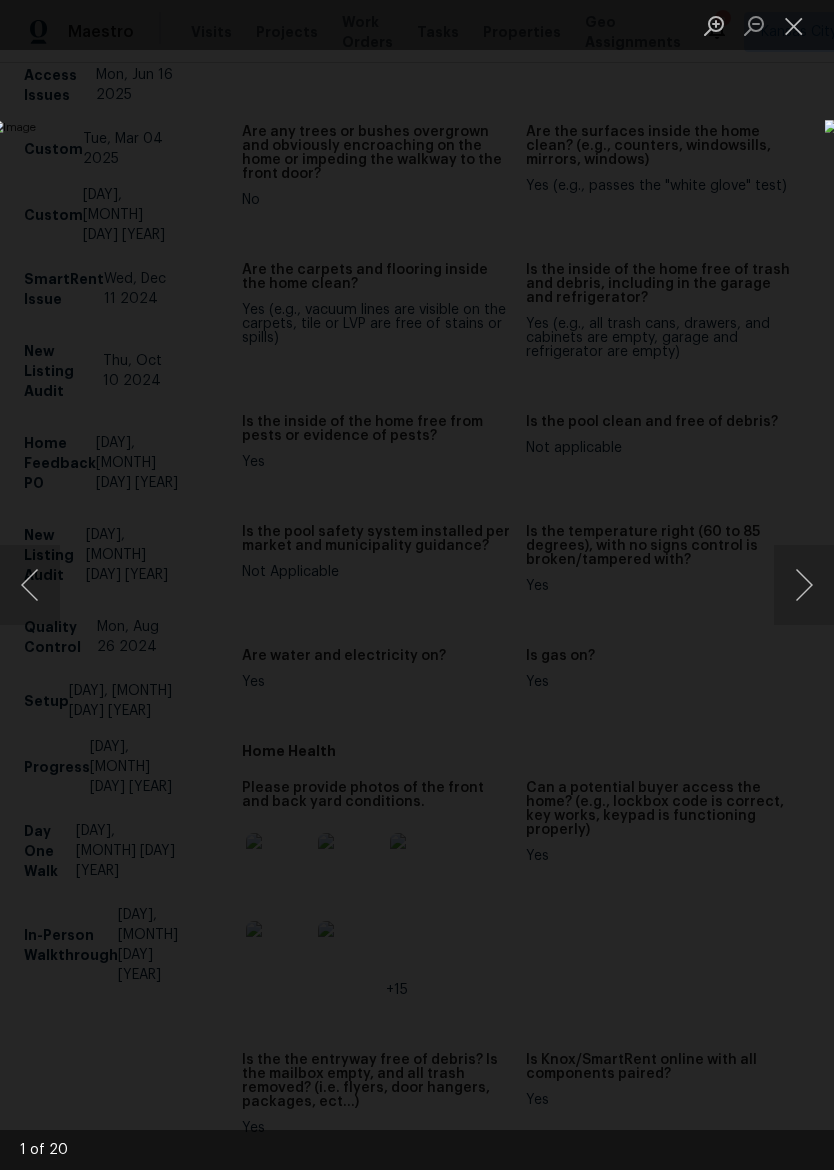 click at bounding box center [794, 25] 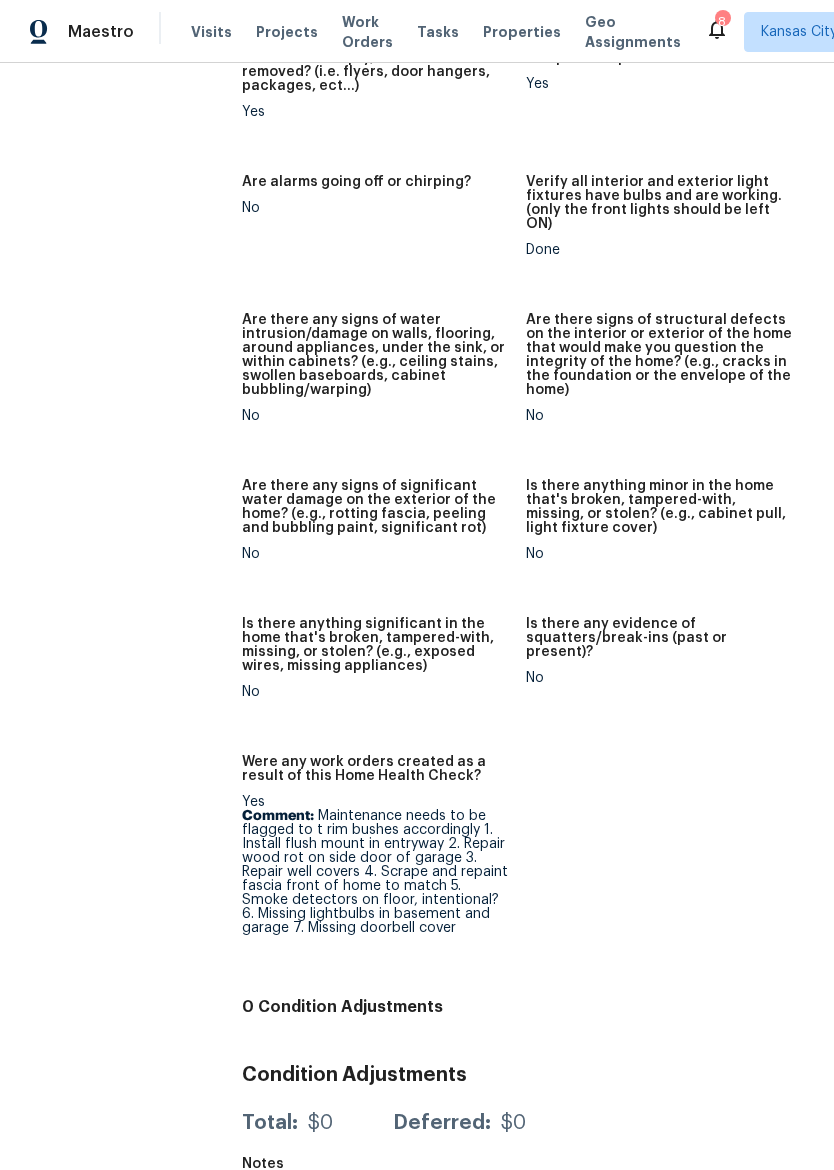 scroll, scrollTop: 1481, scrollLeft: 0, axis: vertical 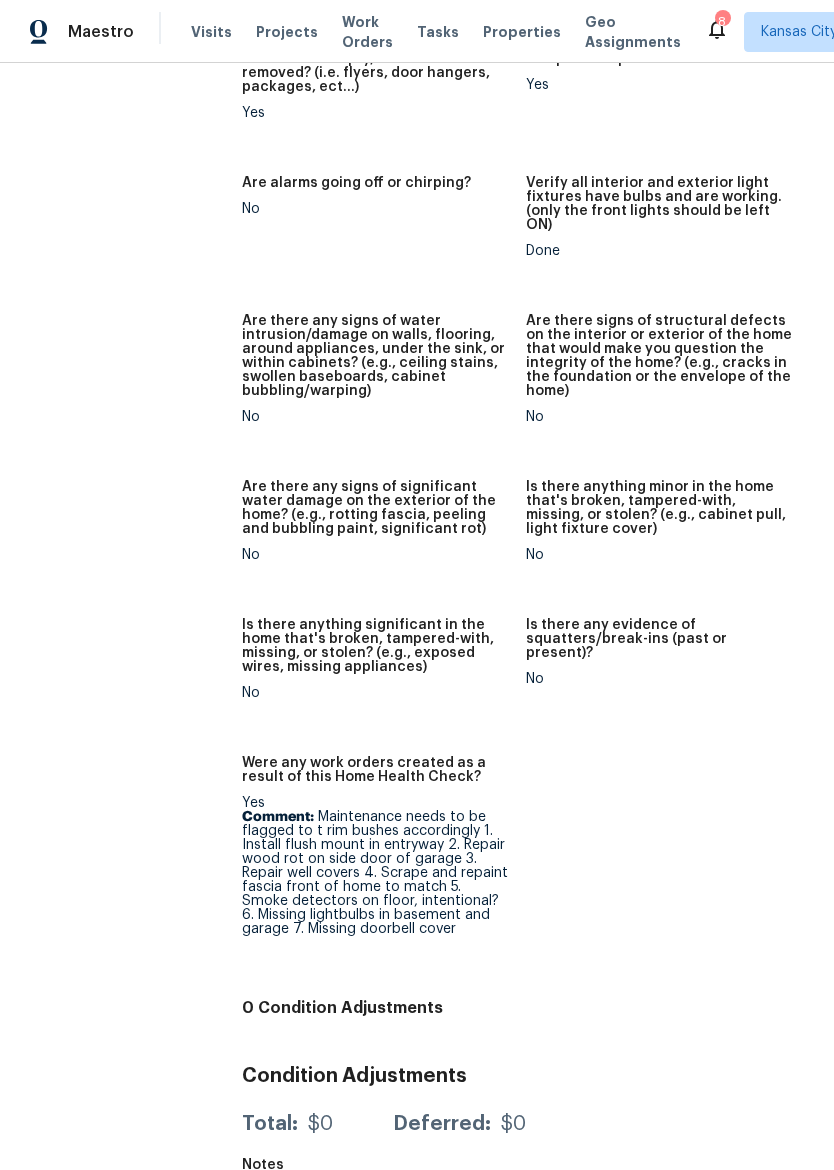 click on "Comment: Maintenance needs to be flagged to t rim bushes accordingly 1. Install flush mount in entryway 2. Repair wood rot on side door of garage 3. Repair well covers 4. Scrape and repaint fascia front of home to match 5. Smoke detectors on floor, intentional? 6. Missing lightbulbs in basement and garage 7. Missing doorbell cover" at bounding box center (376, 873) 